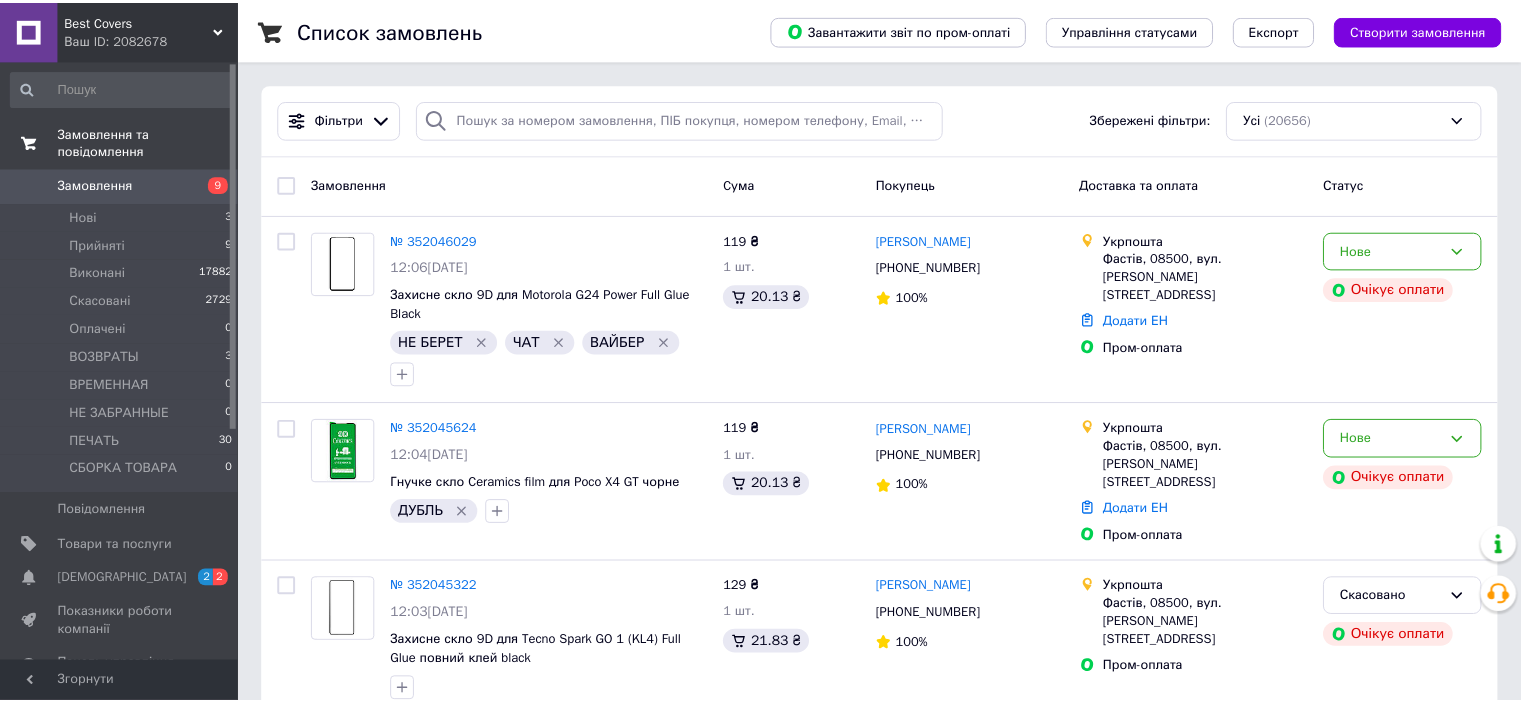 scroll, scrollTop: 0, scrollLeft: 0, axis: both 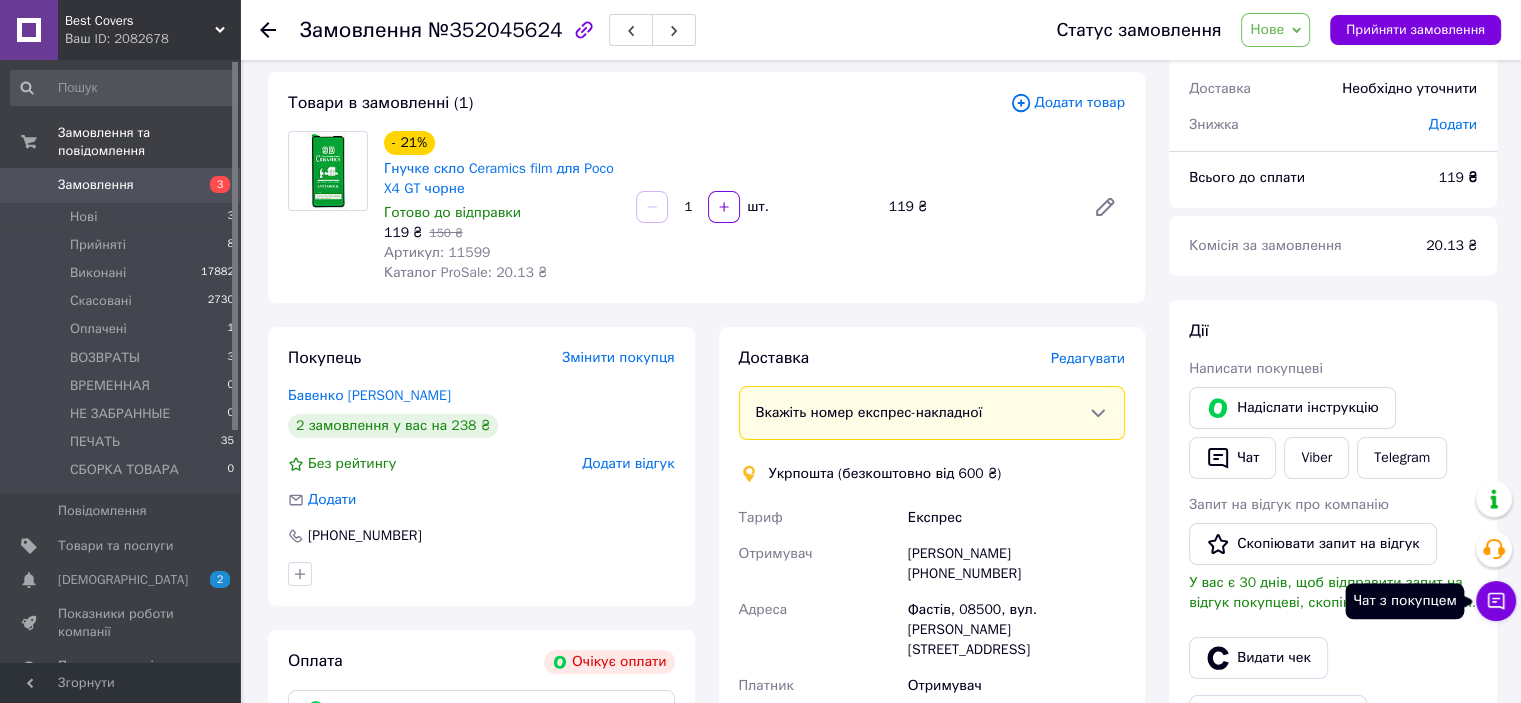 click 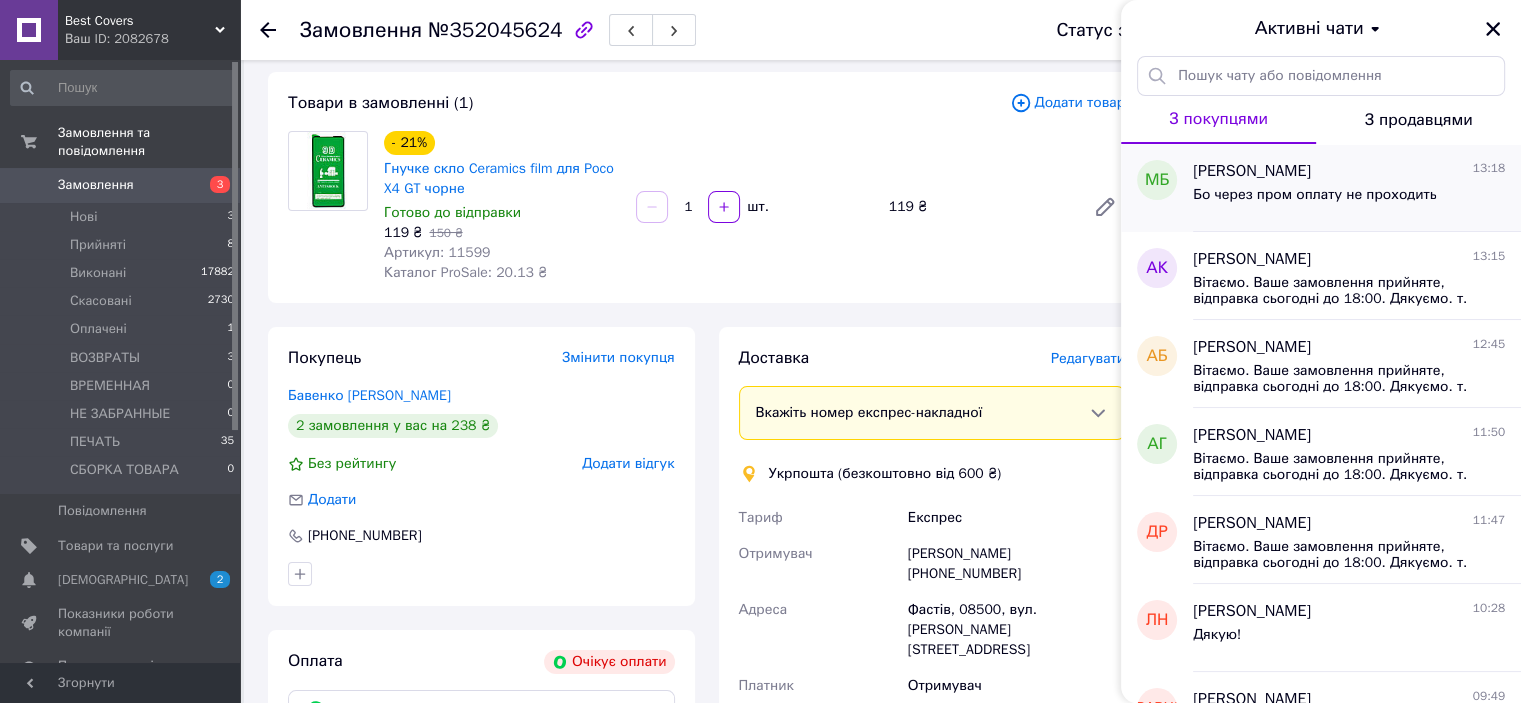 click on "Бо через пром оплату не проходить" at bounding box center (1314, 195) 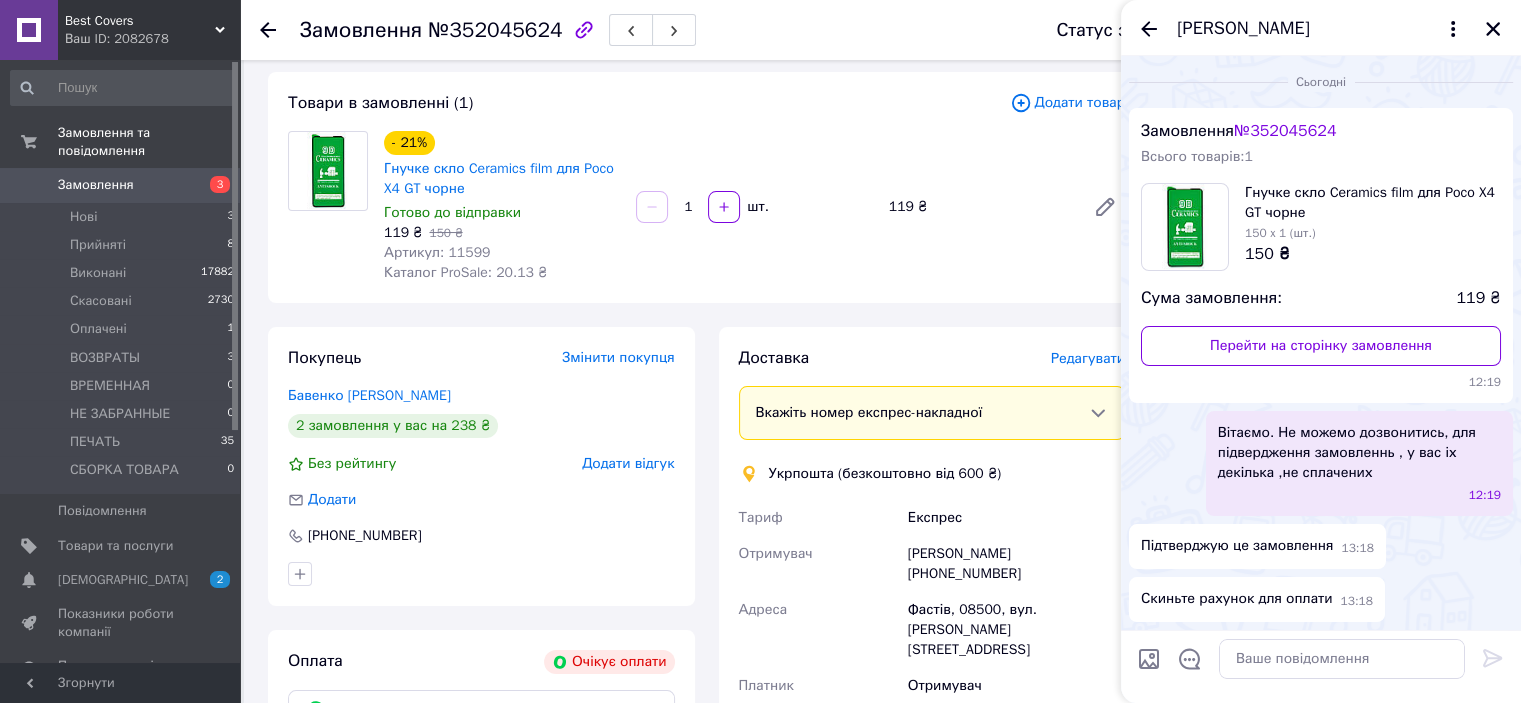 scroll, scrollTop: 52, scrollLeft: 0, axis: vertical 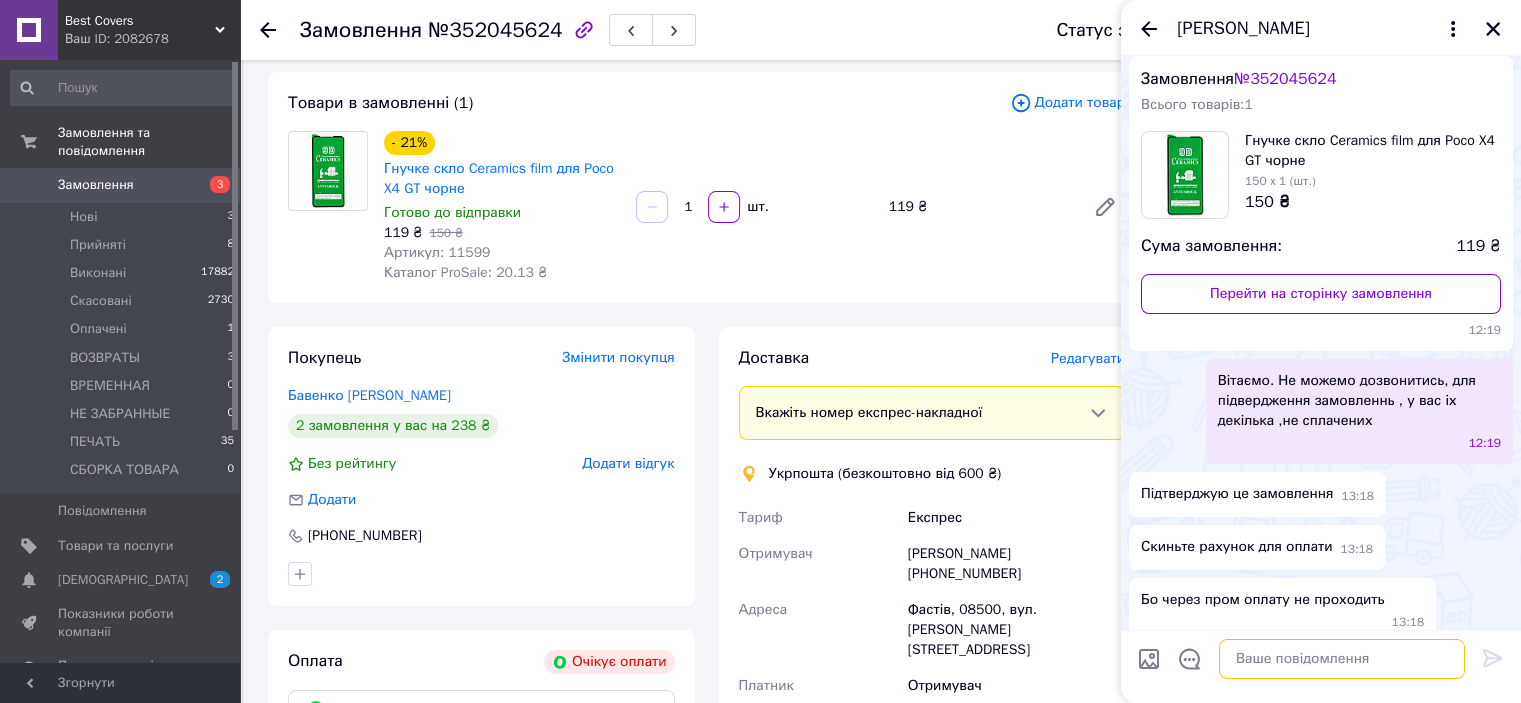 drag, startPoint x: 1284, startPoint y: 659, endPoint x: 1284, endPoint y: 670, distance: 11 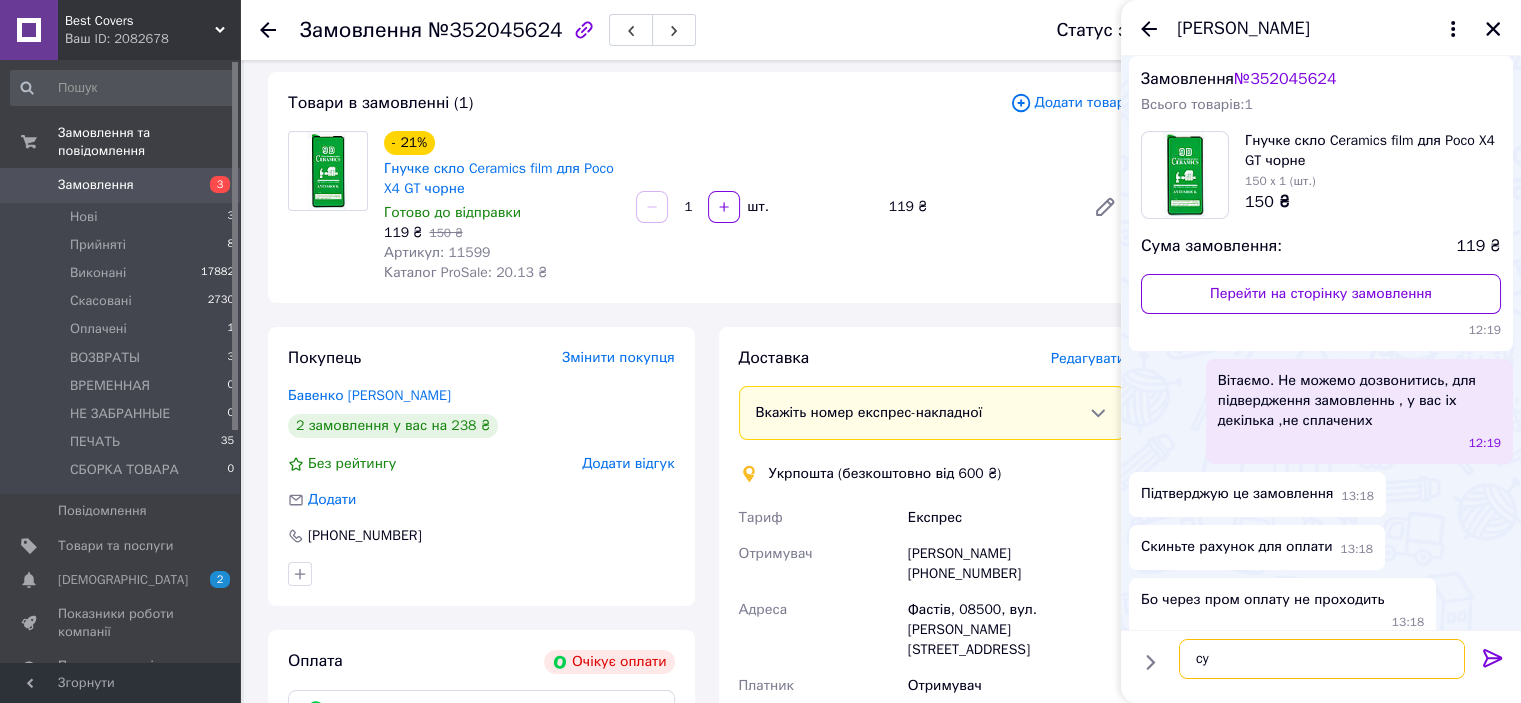 type on "c" 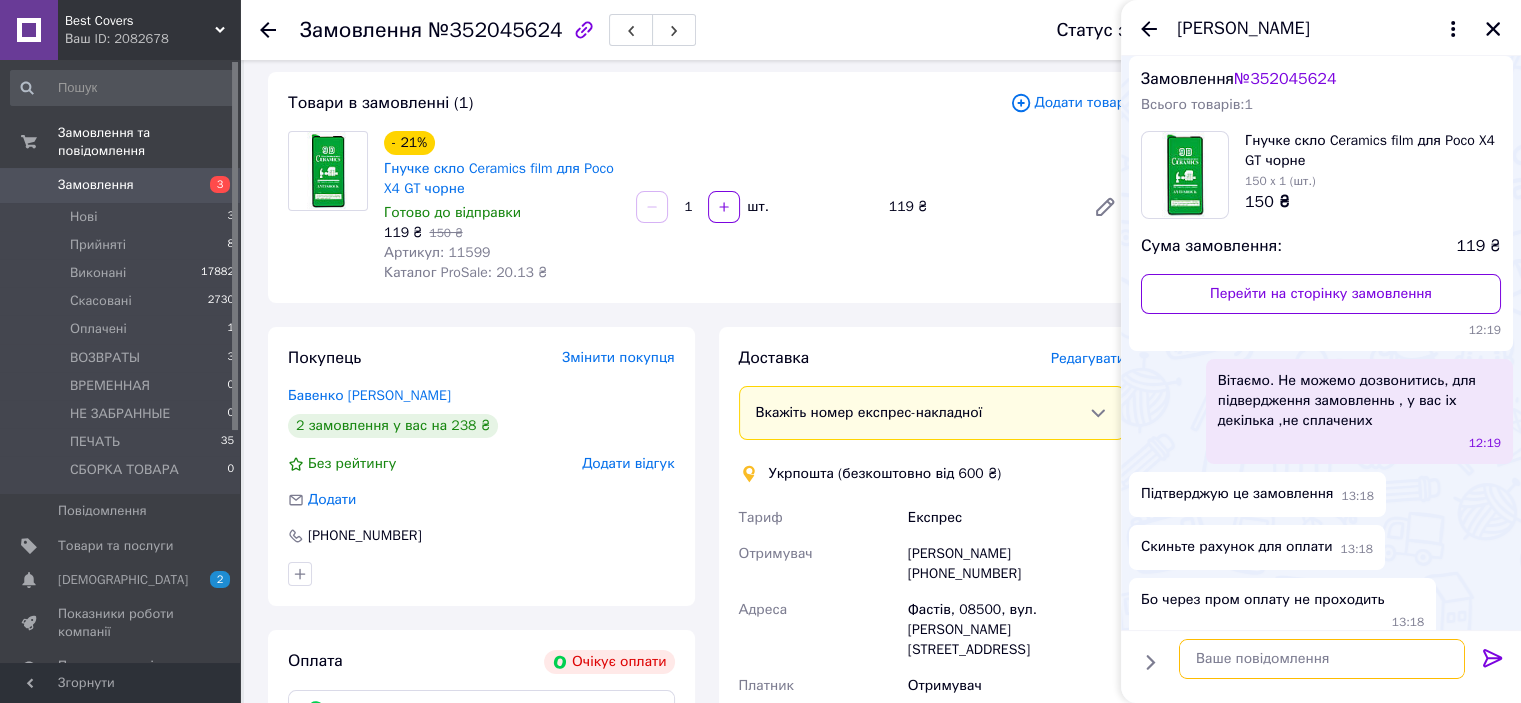 paste on "Вітаємо.
Сума до сплати:
Карта
5169335102432867
ФОП  Забояркіна Г.Є.
Інтернет магазин - ”Best Covers”" 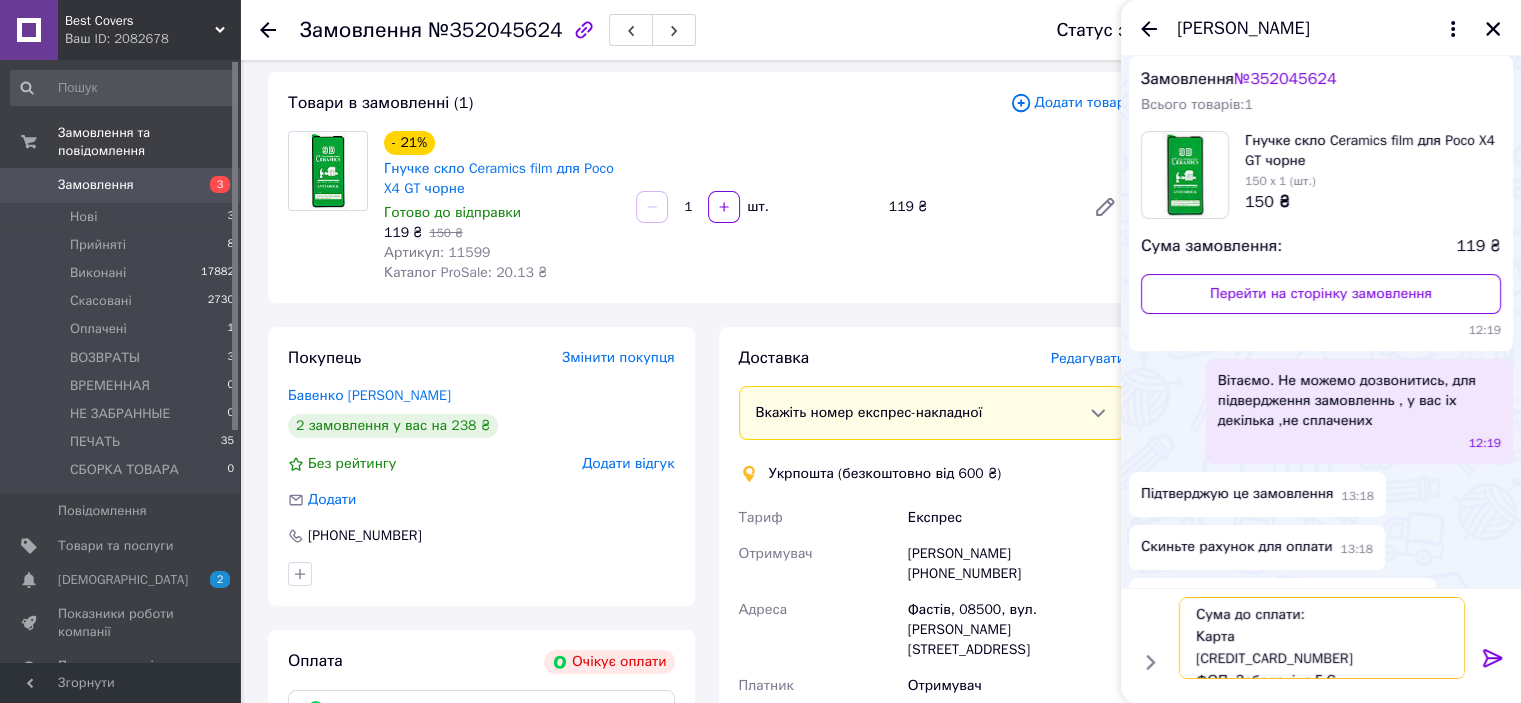 scroll, scrollTop: 0, scrollLeft: 0, axis: both 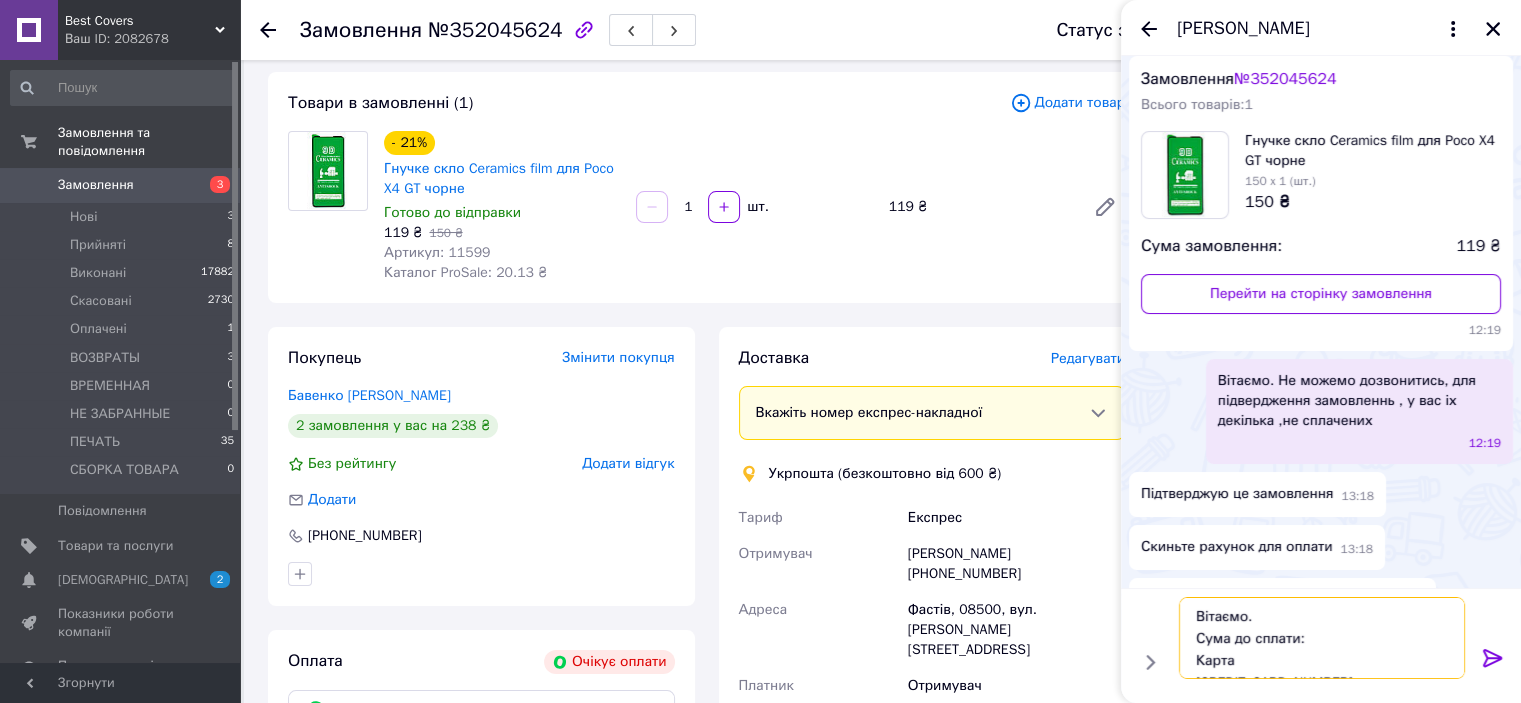 drag, startPoint x: 1261, startPoint y: 615, endPoint x: 1140, endPoint y: 614, distance: 121.004135 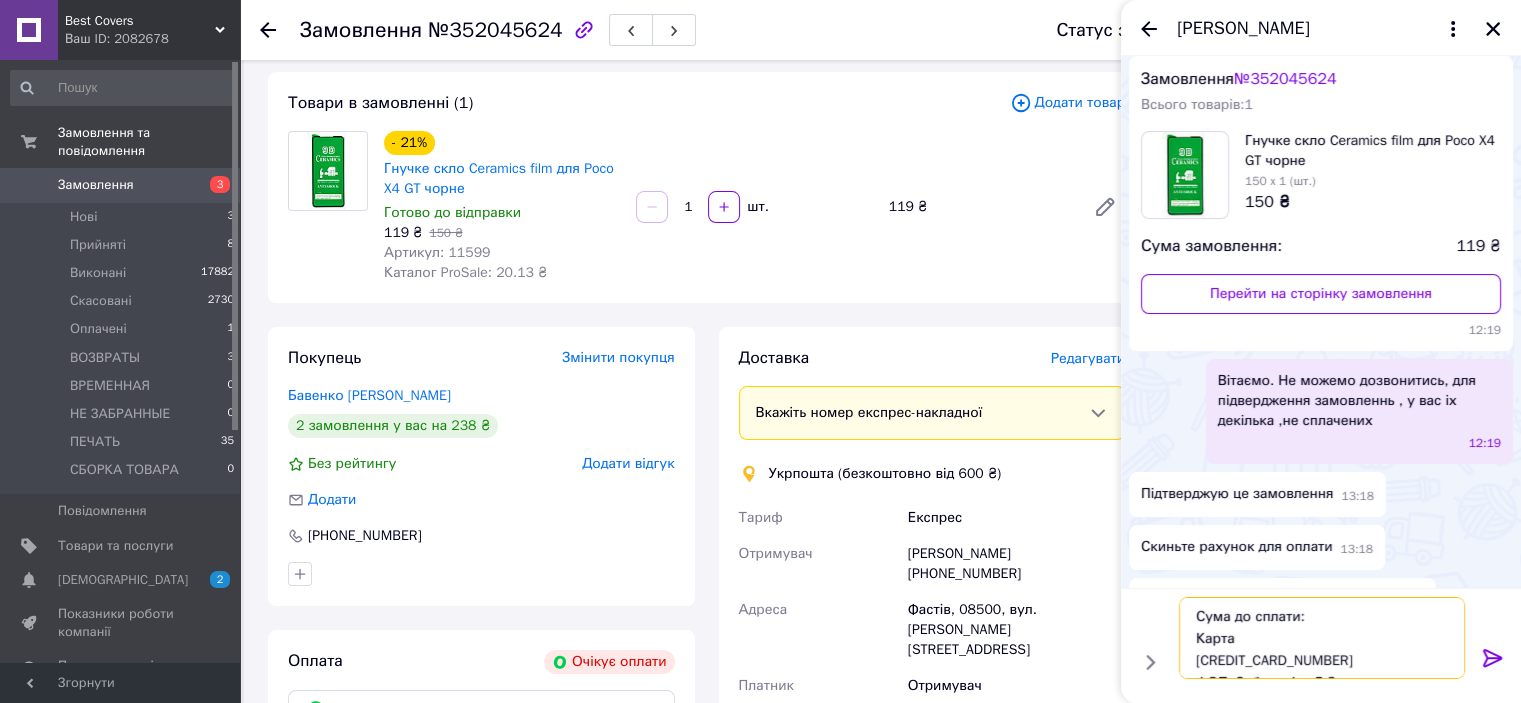 click on "Сума до сплати:
Карта
5169335102432867
ФОП  Забояркіна Г.Є.
Інтернет магазин - ”Best Covers”" at bounding box center [1322, 638] 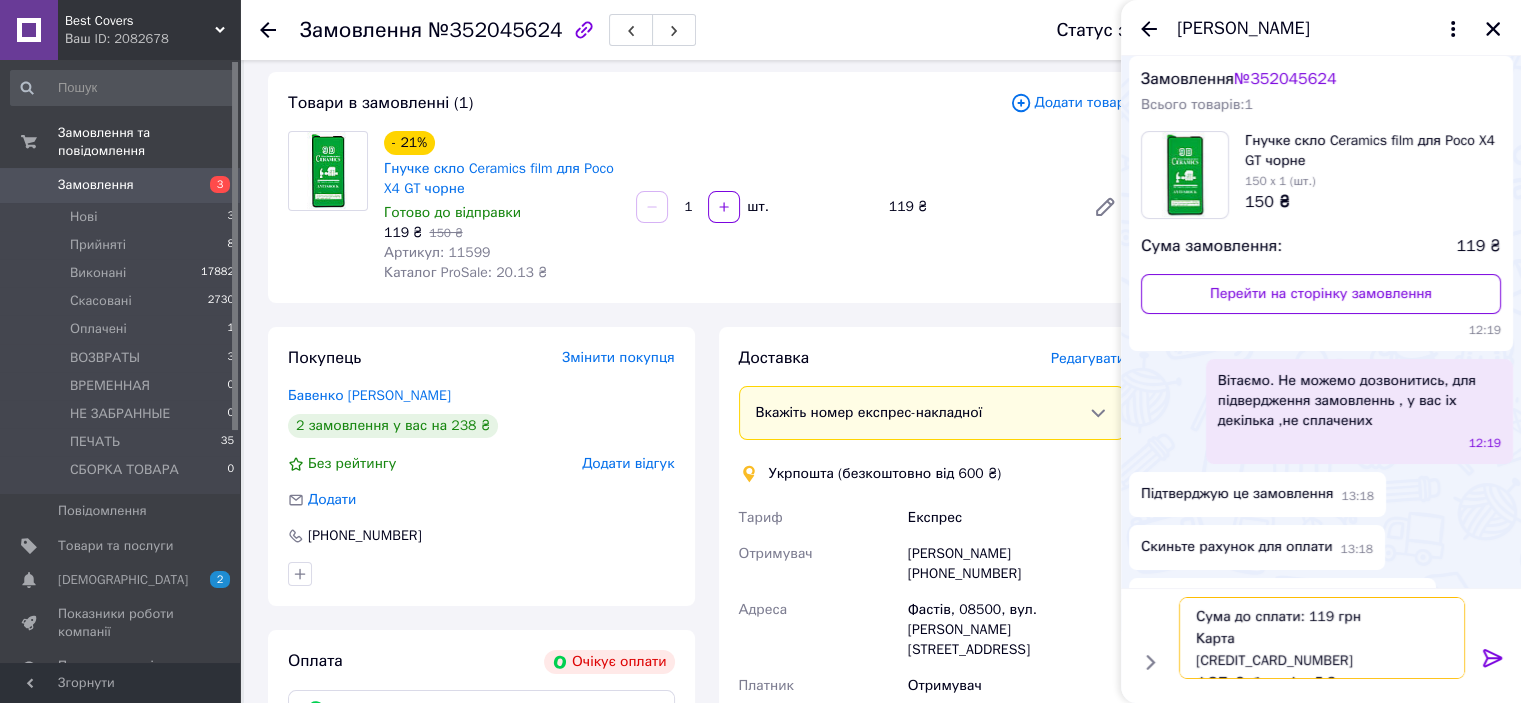 type on "Сума до сплати: 119 грн
Карта
5169335102432867
ФОП  Забояркіна Г.Є.
Інтернет магазин - ”Best Covers”" 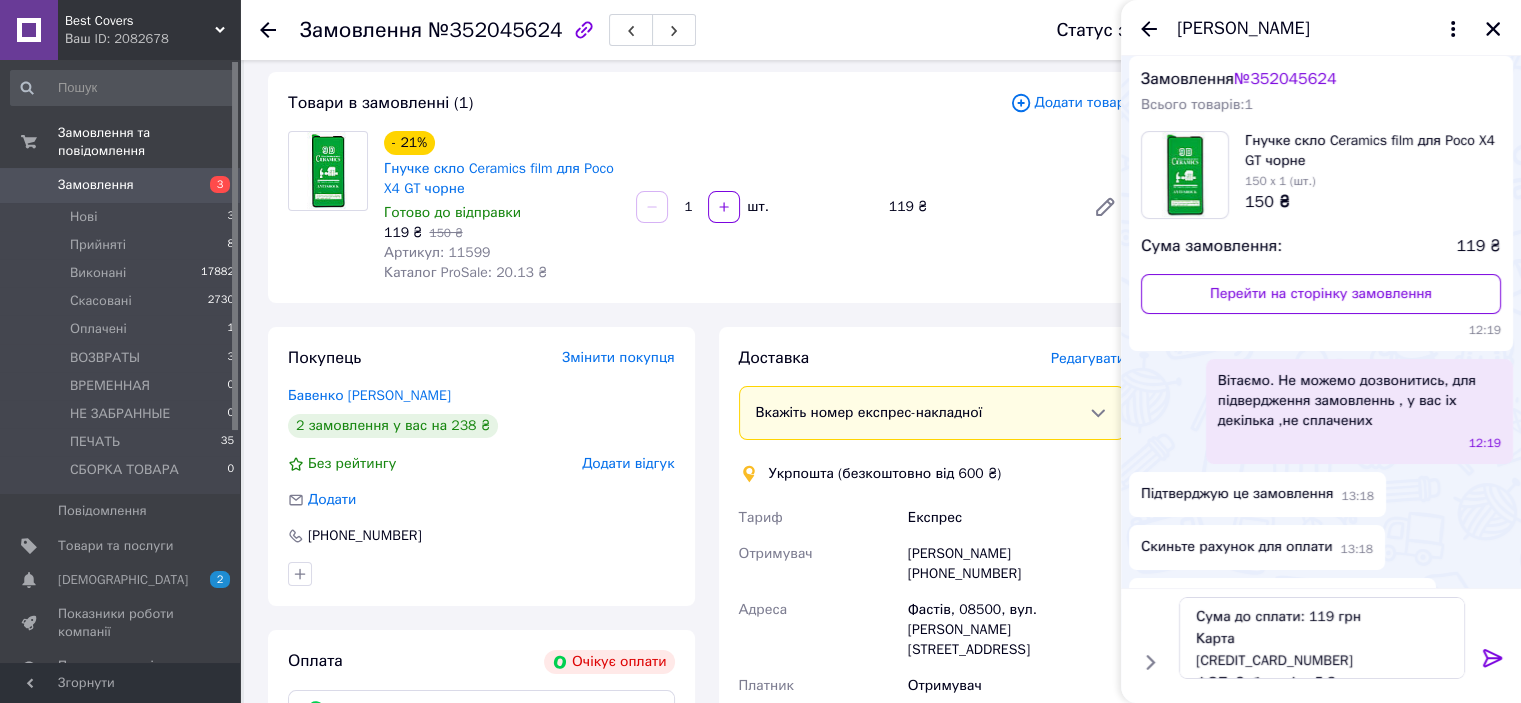 click 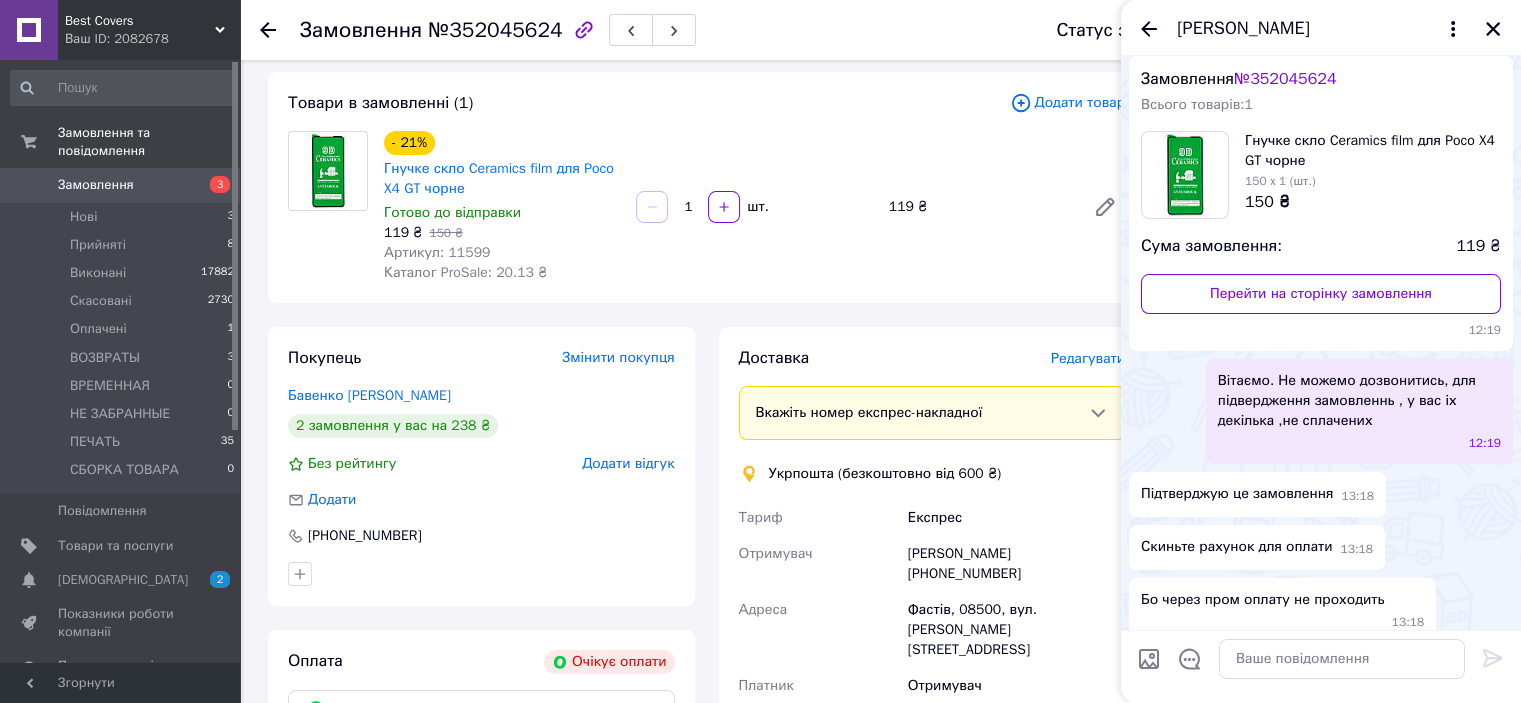 scroll, scrollTop: 184, scrollLeft: 0, axis: vertical 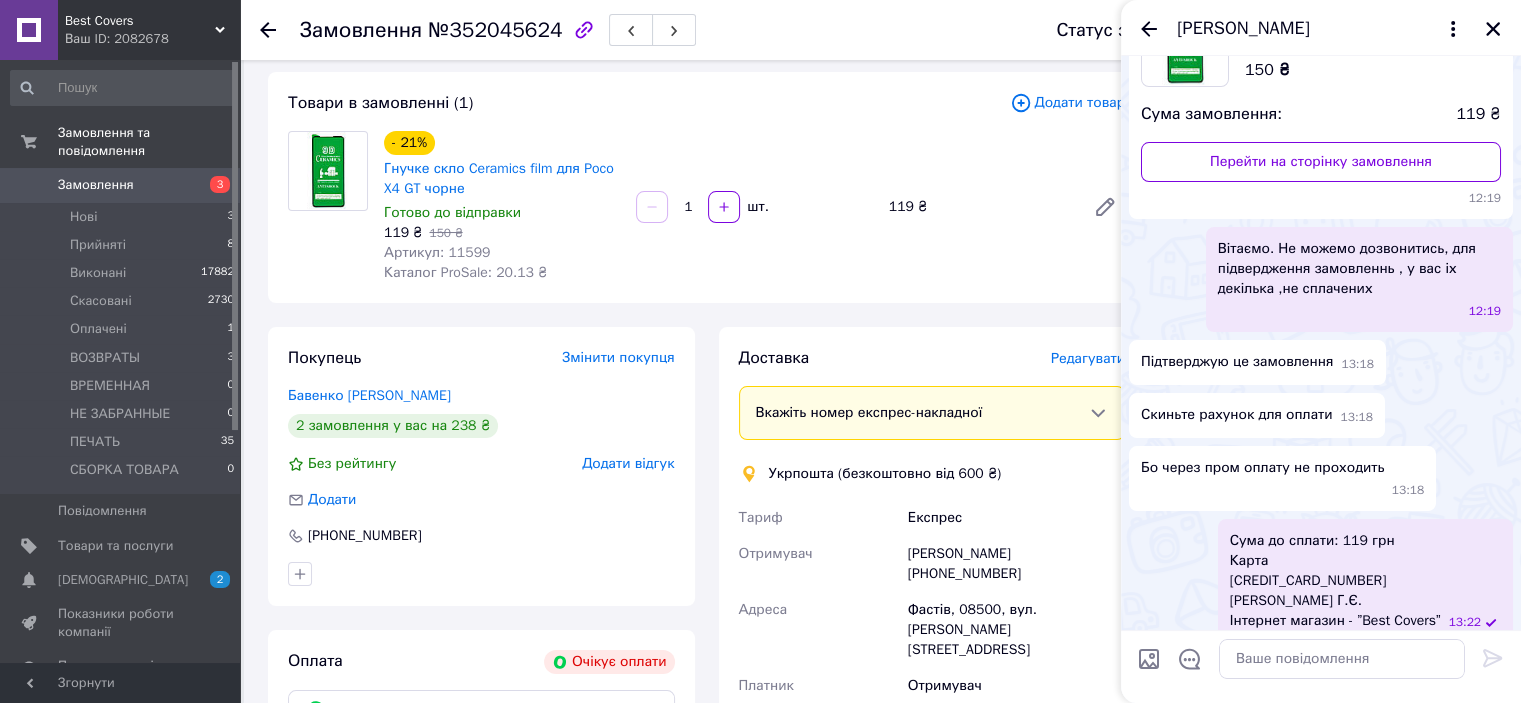 drag, startPoint x: 1496, startPoint y: 29, endPoint x: 1204, endPoint y: 204, distance: 340.42474 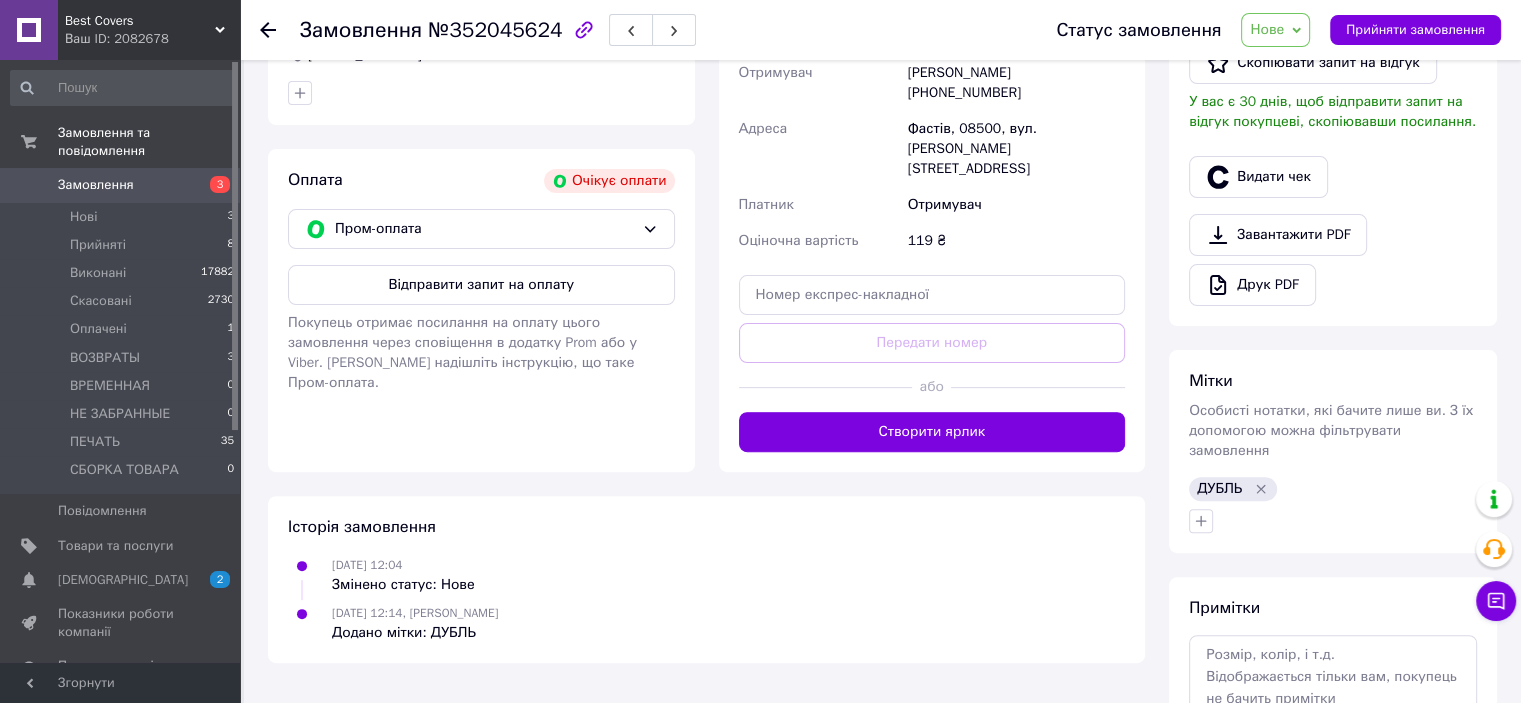 scroll, scrollTop: 600, scrollLeft: 0, axis: vertical 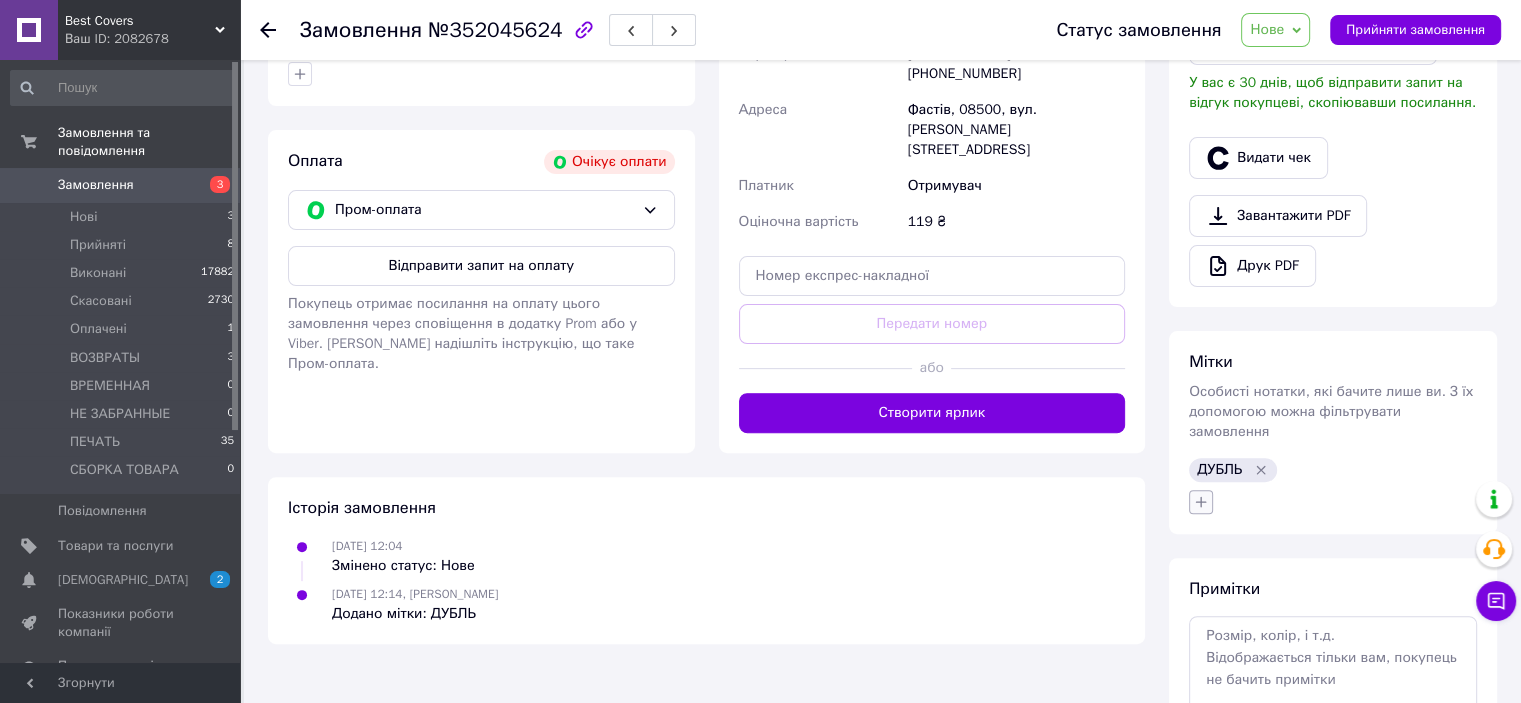 click 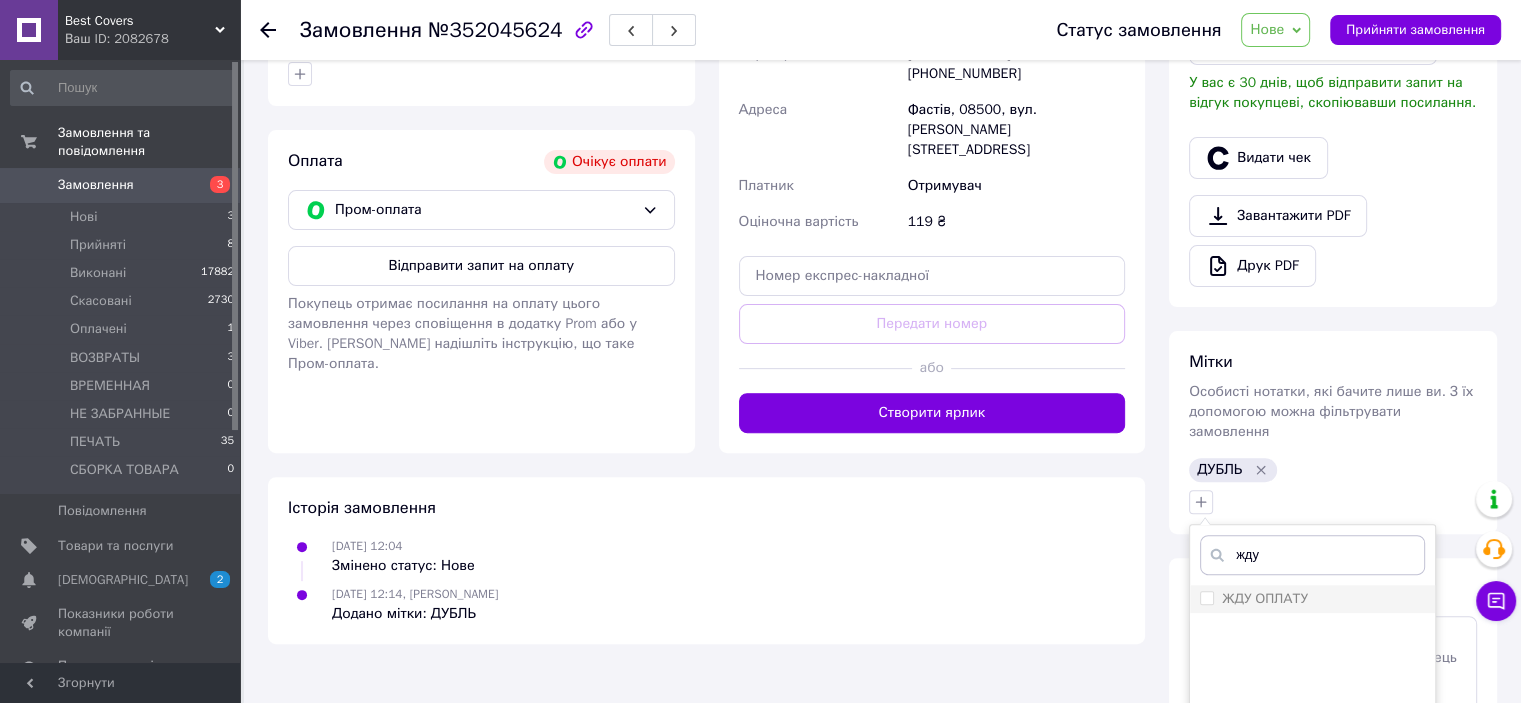 type on "жду" 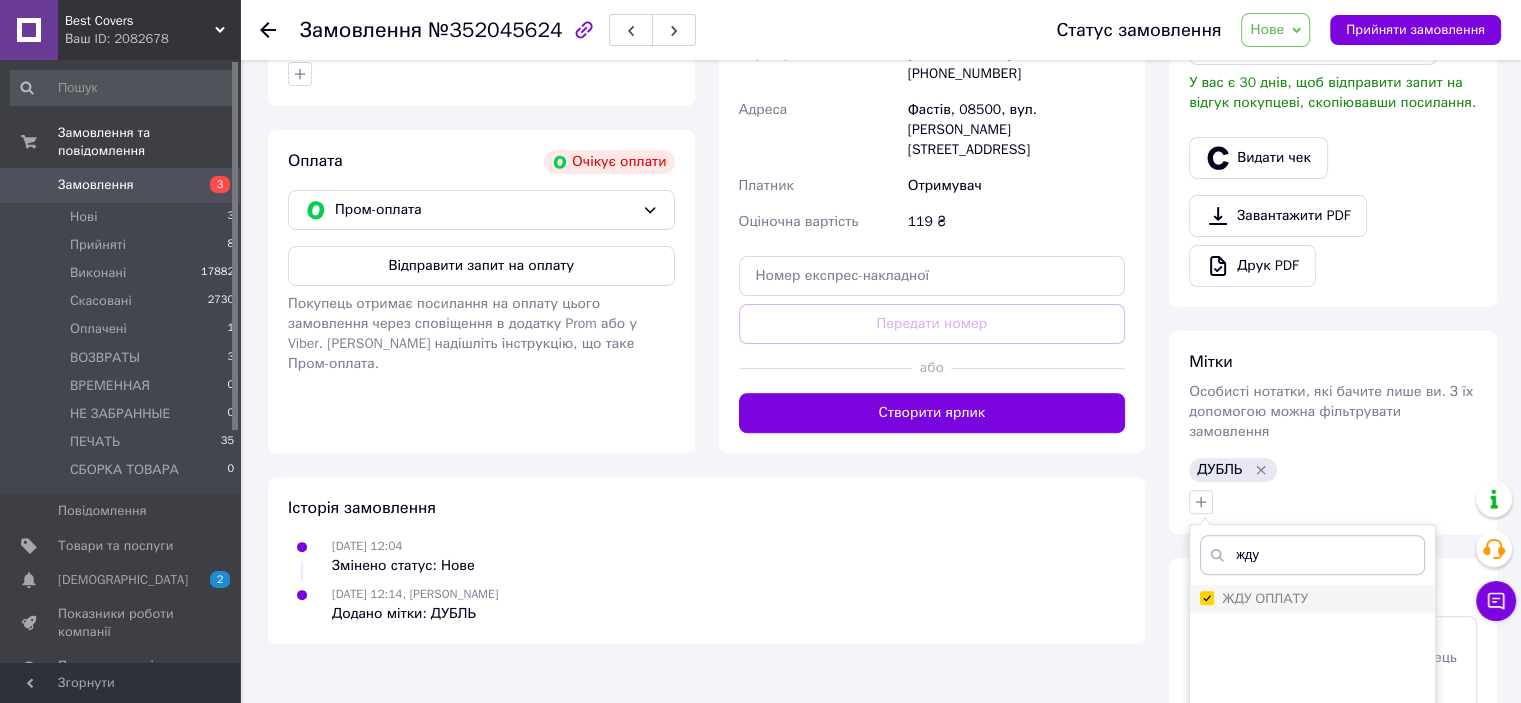 checkbox on "true" 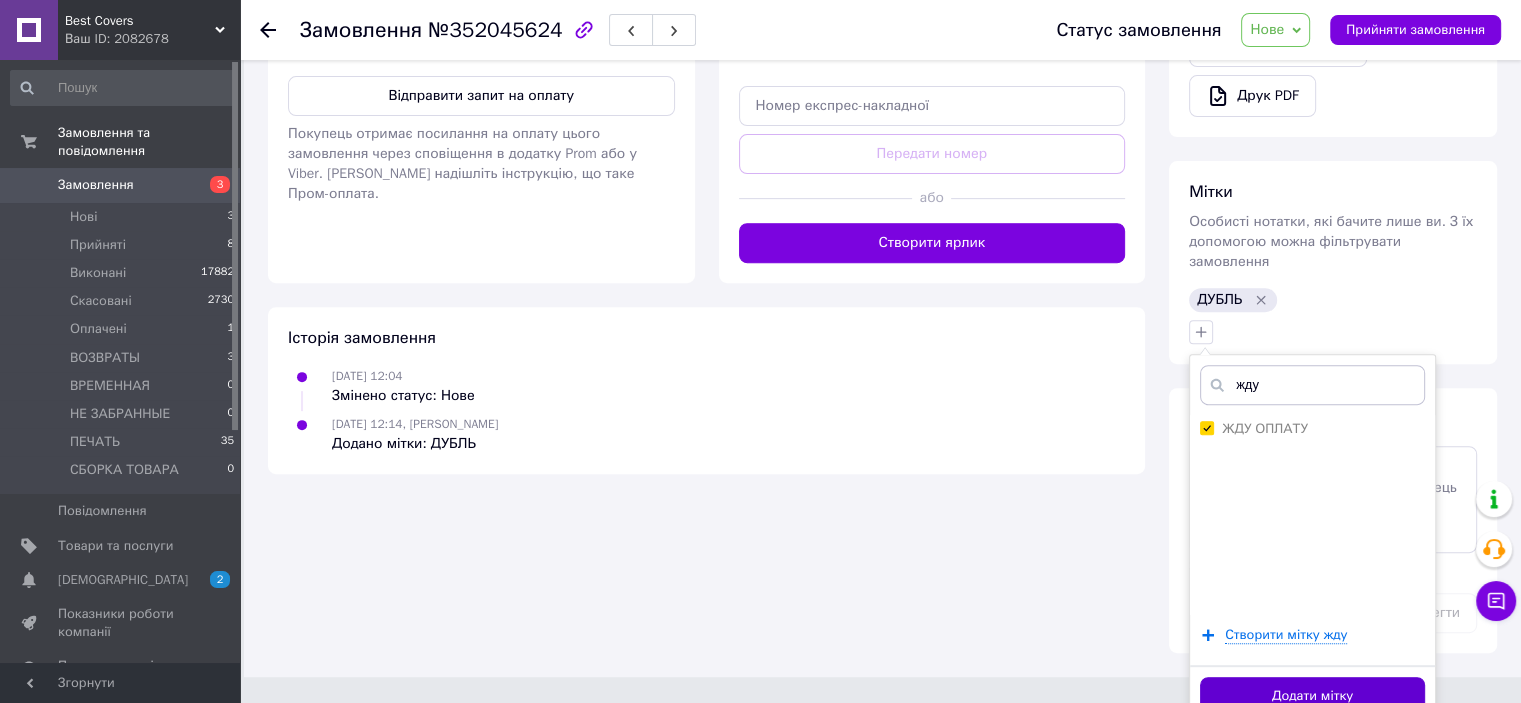 click on "Додати мітку" at bounding box center [1312, 696] 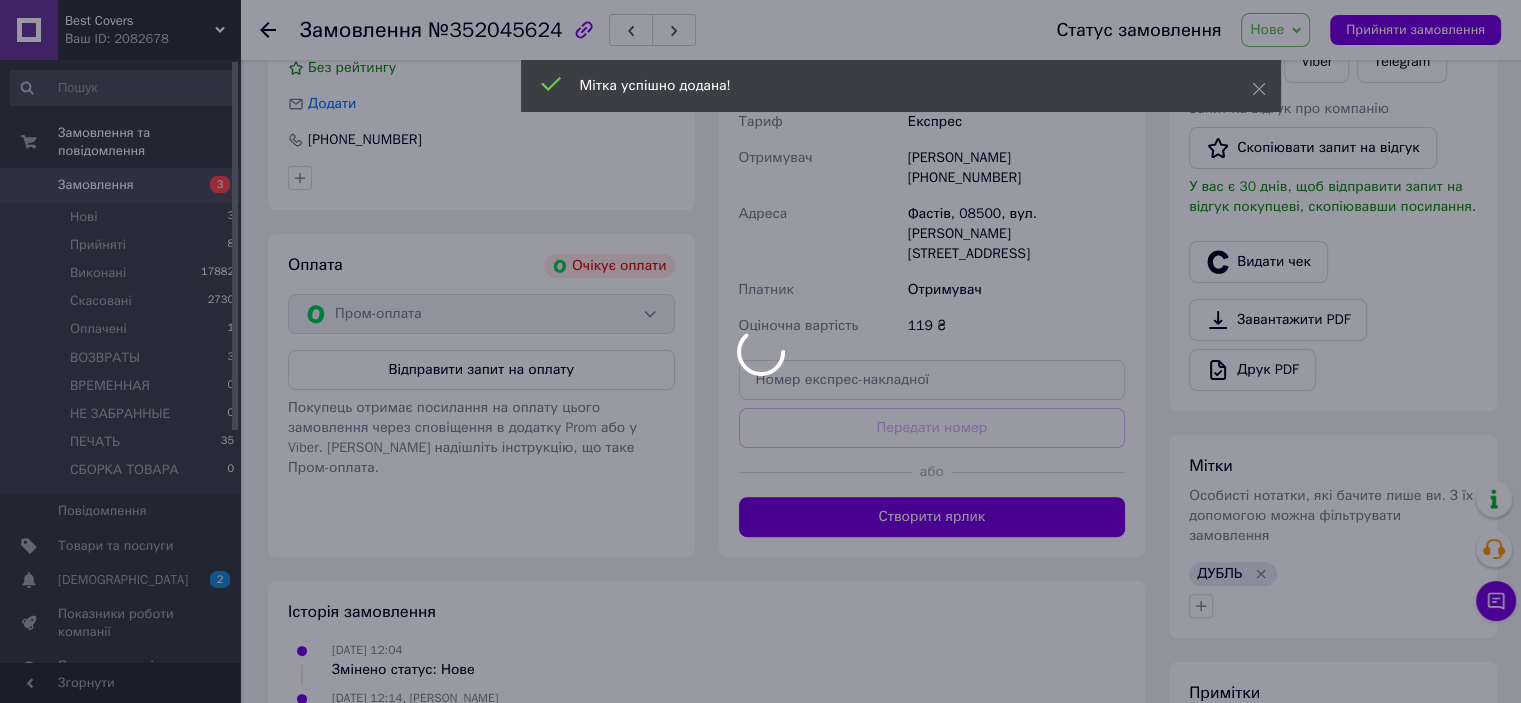 scroll, scrollTop: 221, scrollLeft: 0, axis: vertical 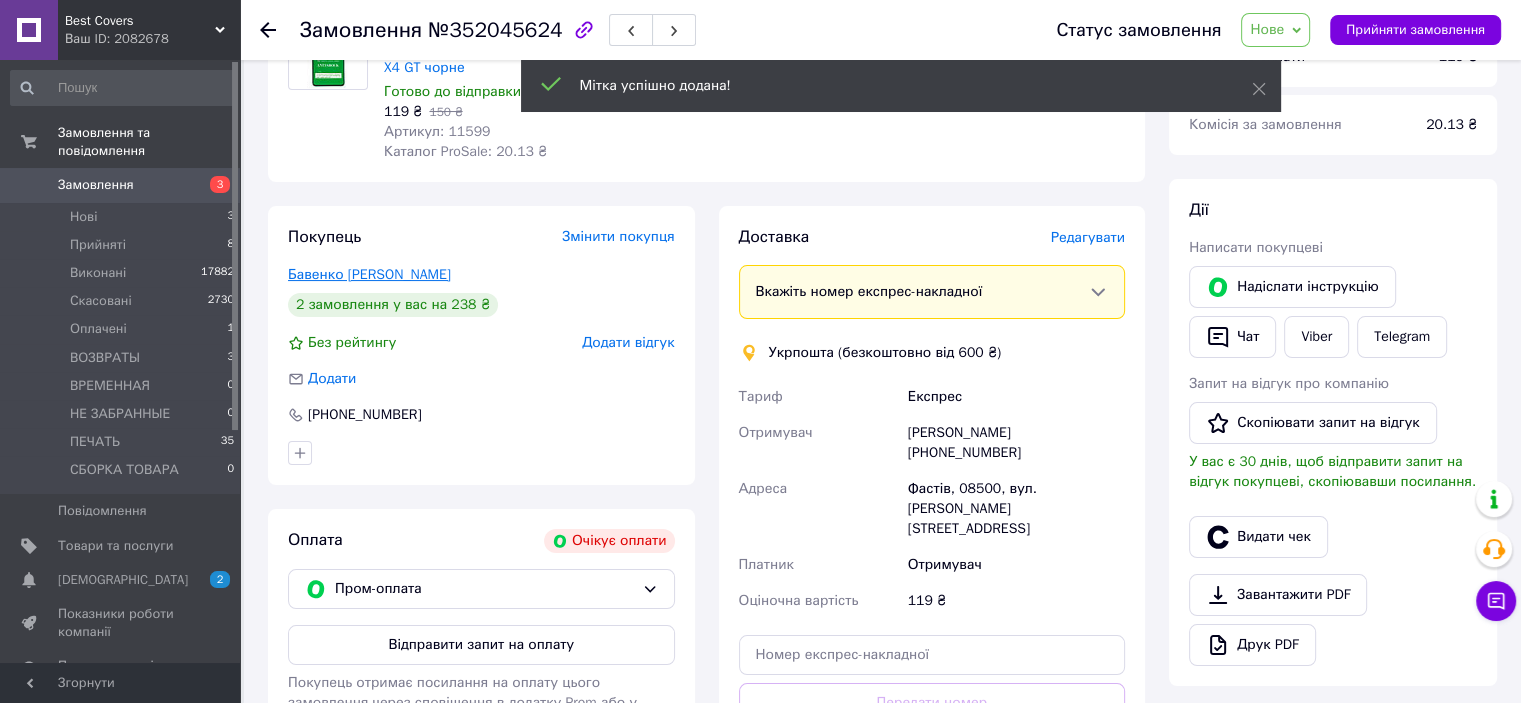 click on "Бавенко Марина" at bounding box center [369, 274] 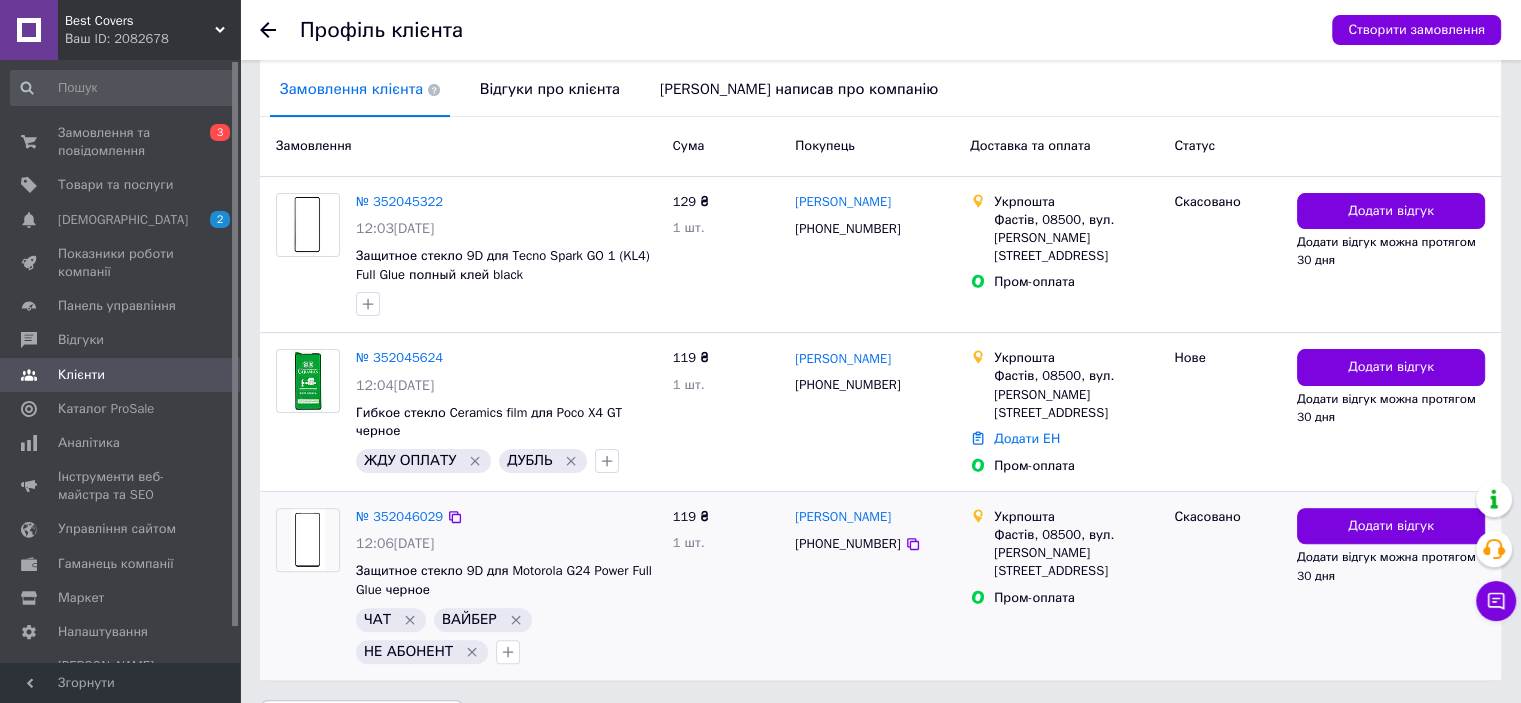 scroll, scrollTop: 500, scrollLeft: 0, axis: vertical 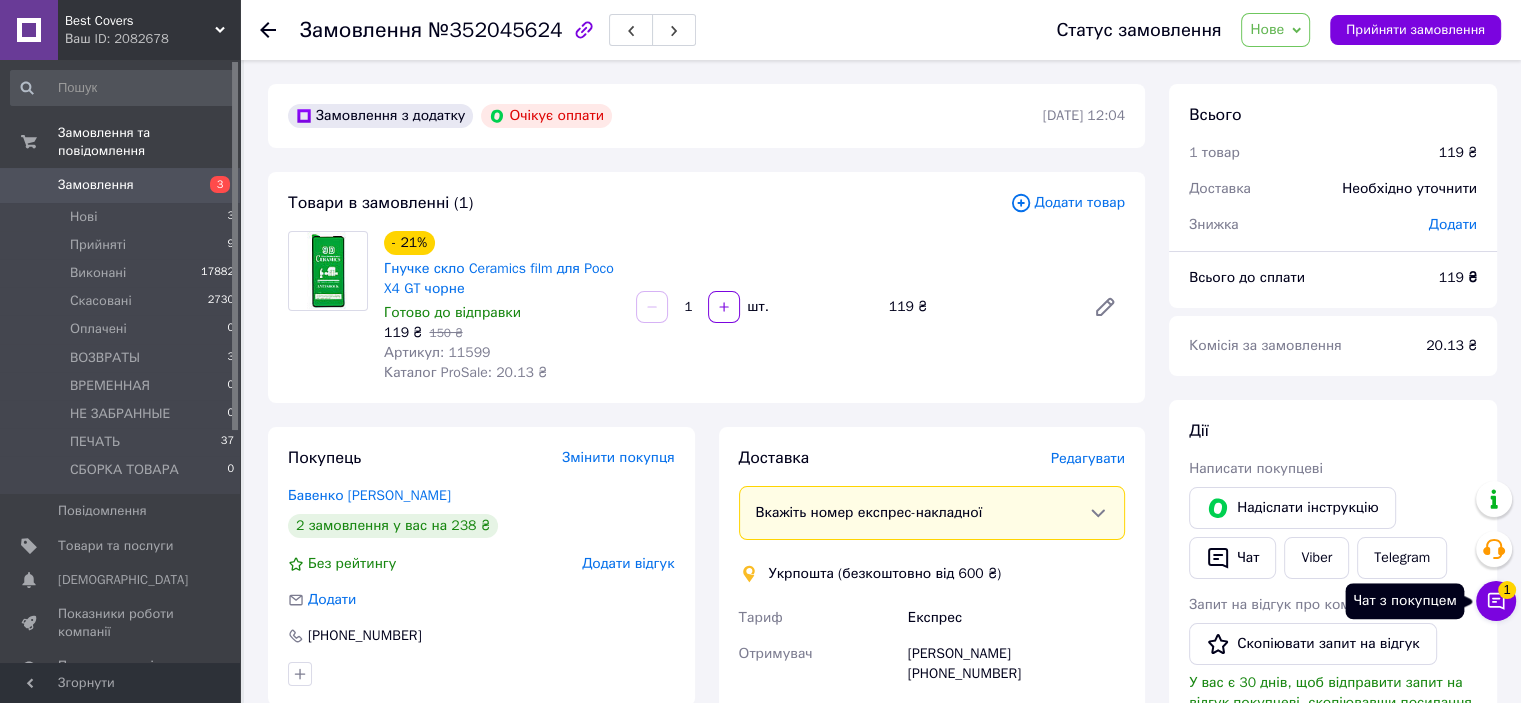 click on "Чат з покупцем 1" at bounding box center (1496, 601) 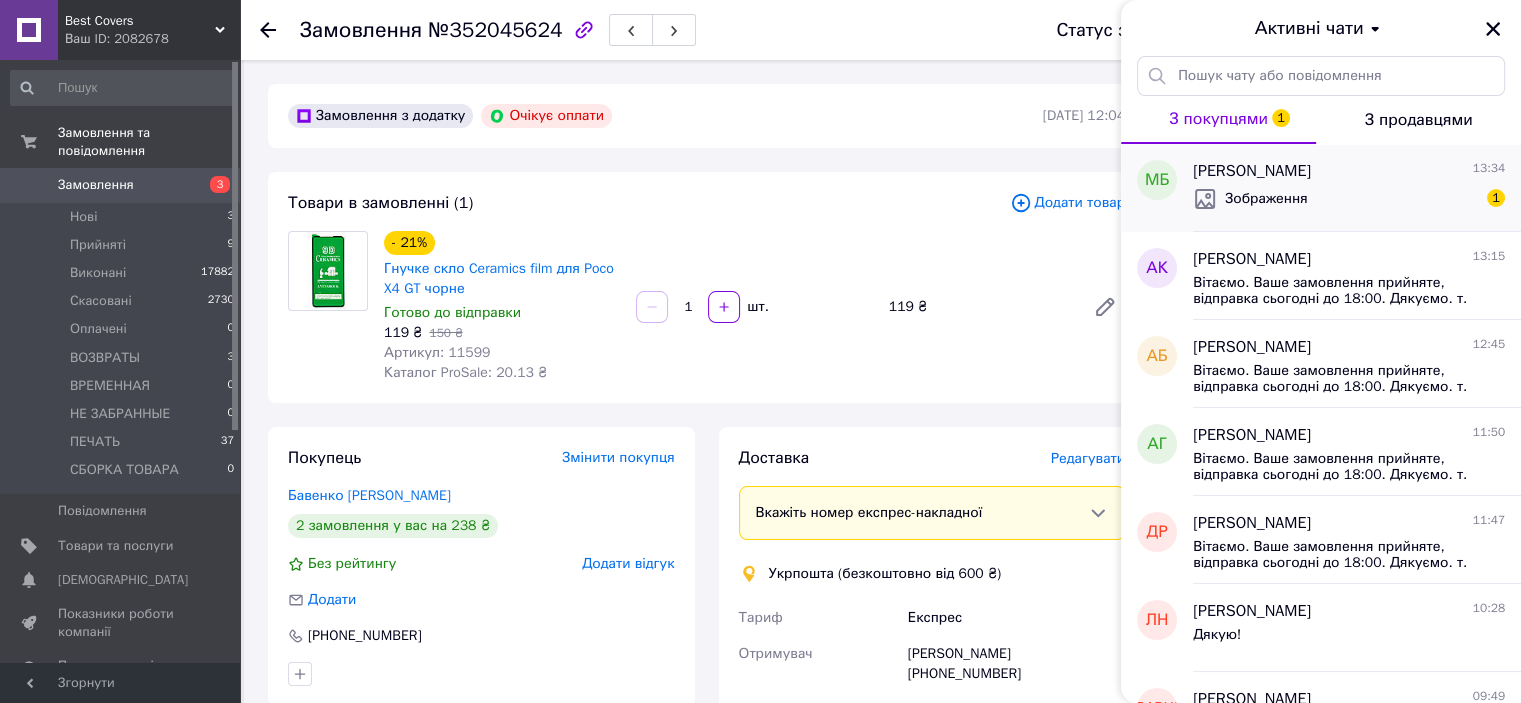 click on "Зображення 1" at bounding box center (1349, 199) 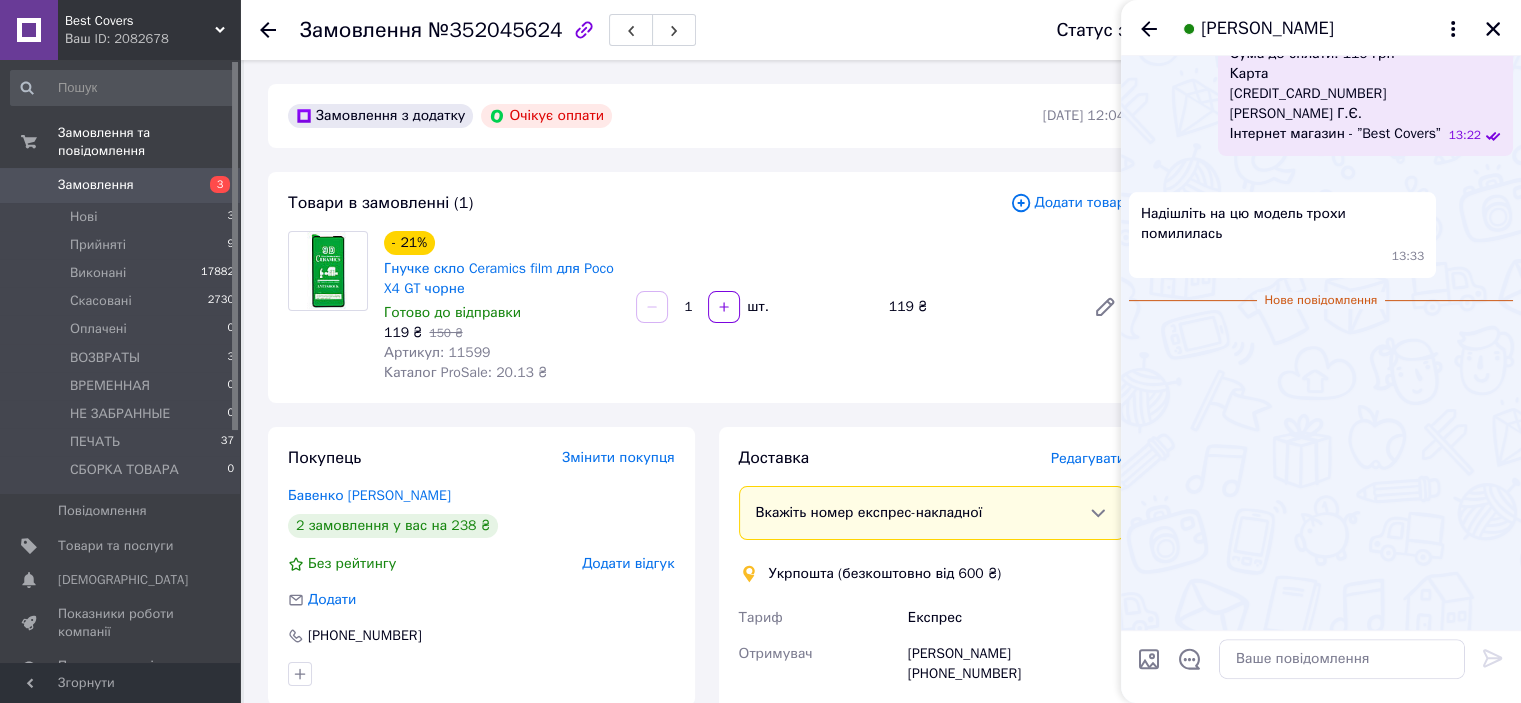 scroll, scrollTop: 910, scrollLeft: 0, axis: vertical 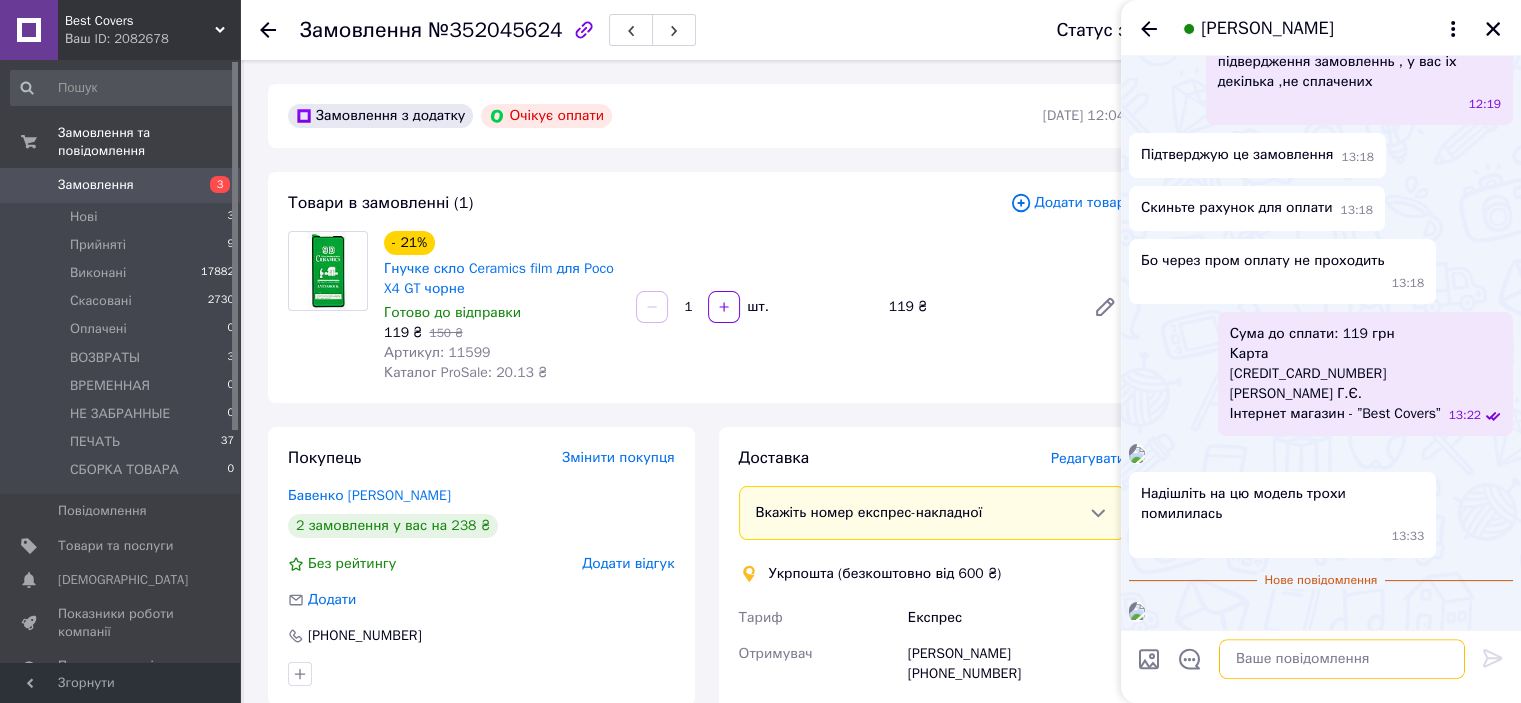 click at bounding box center [1342, 659] 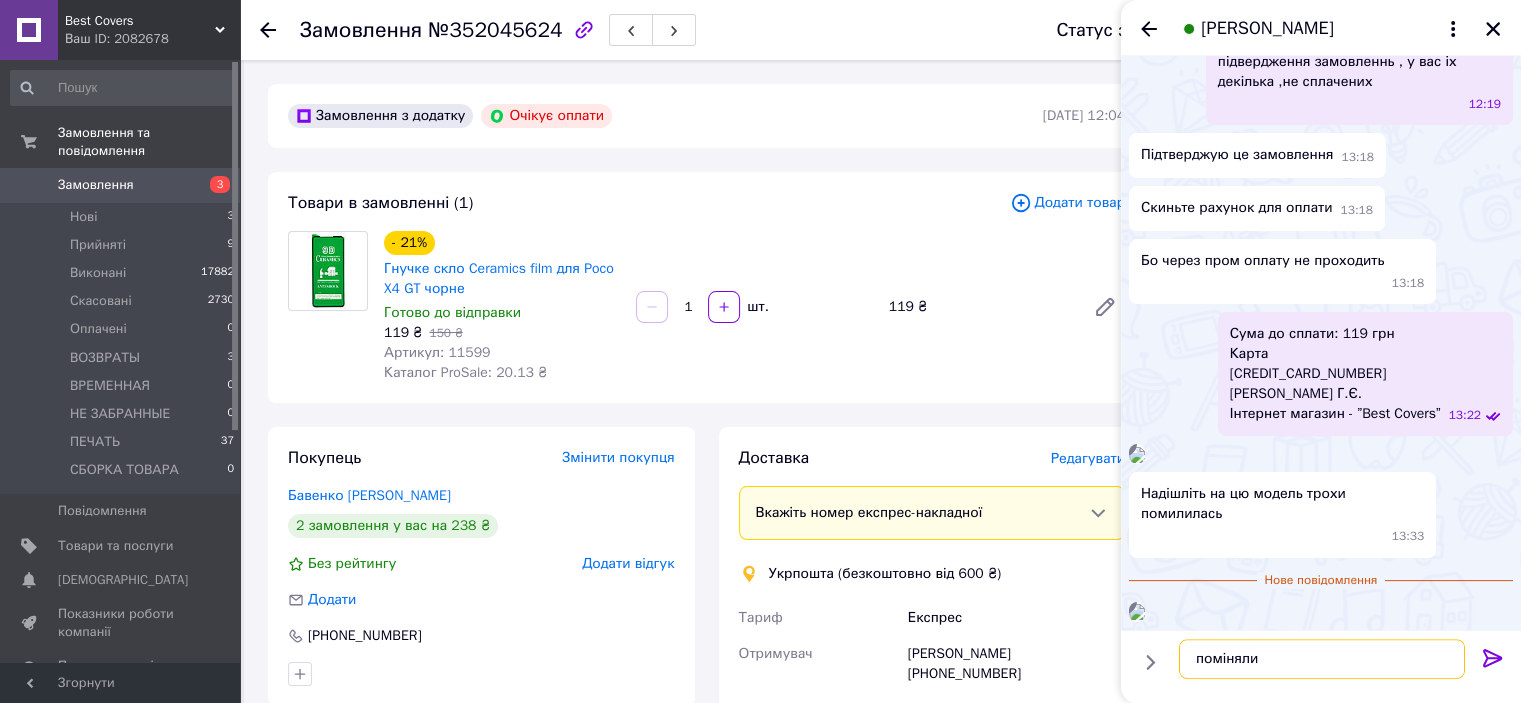 type on "поміняли" 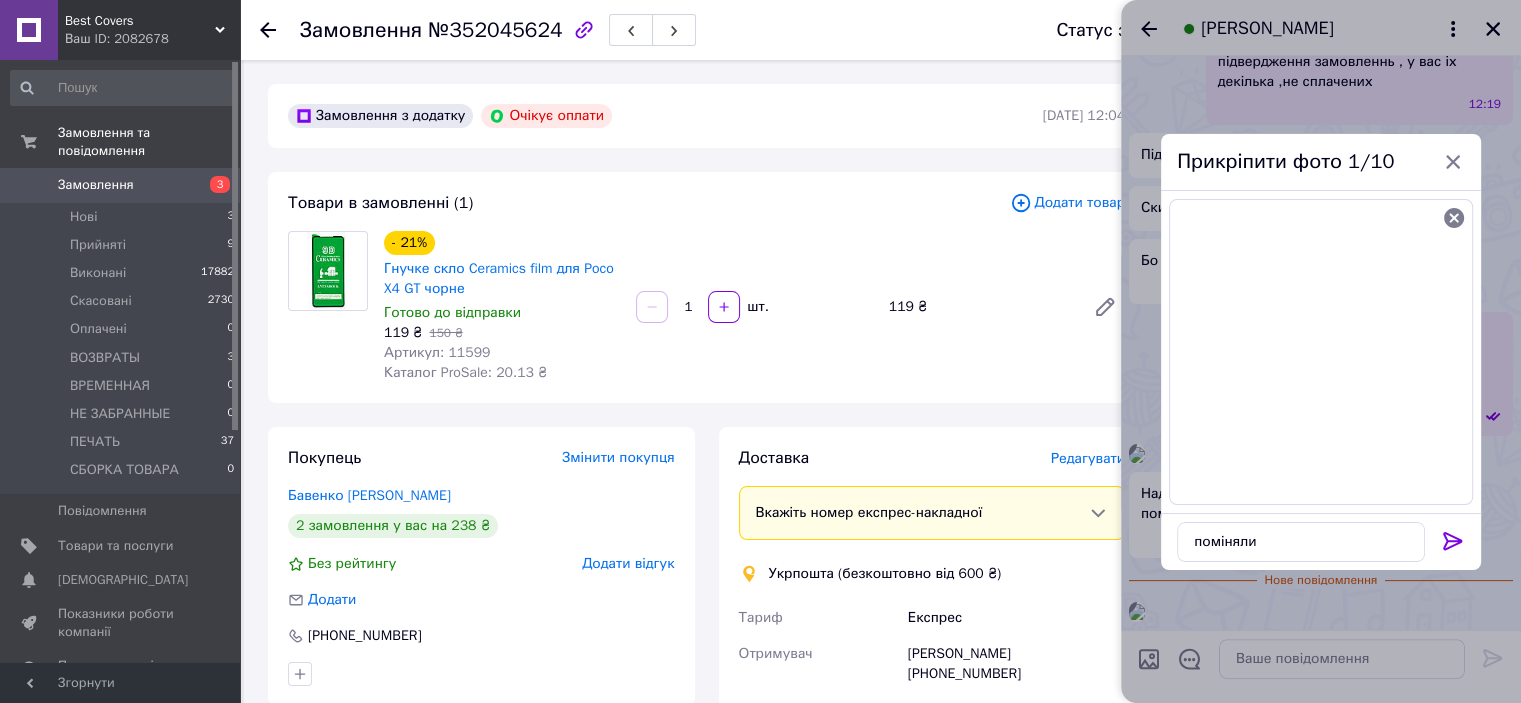 click 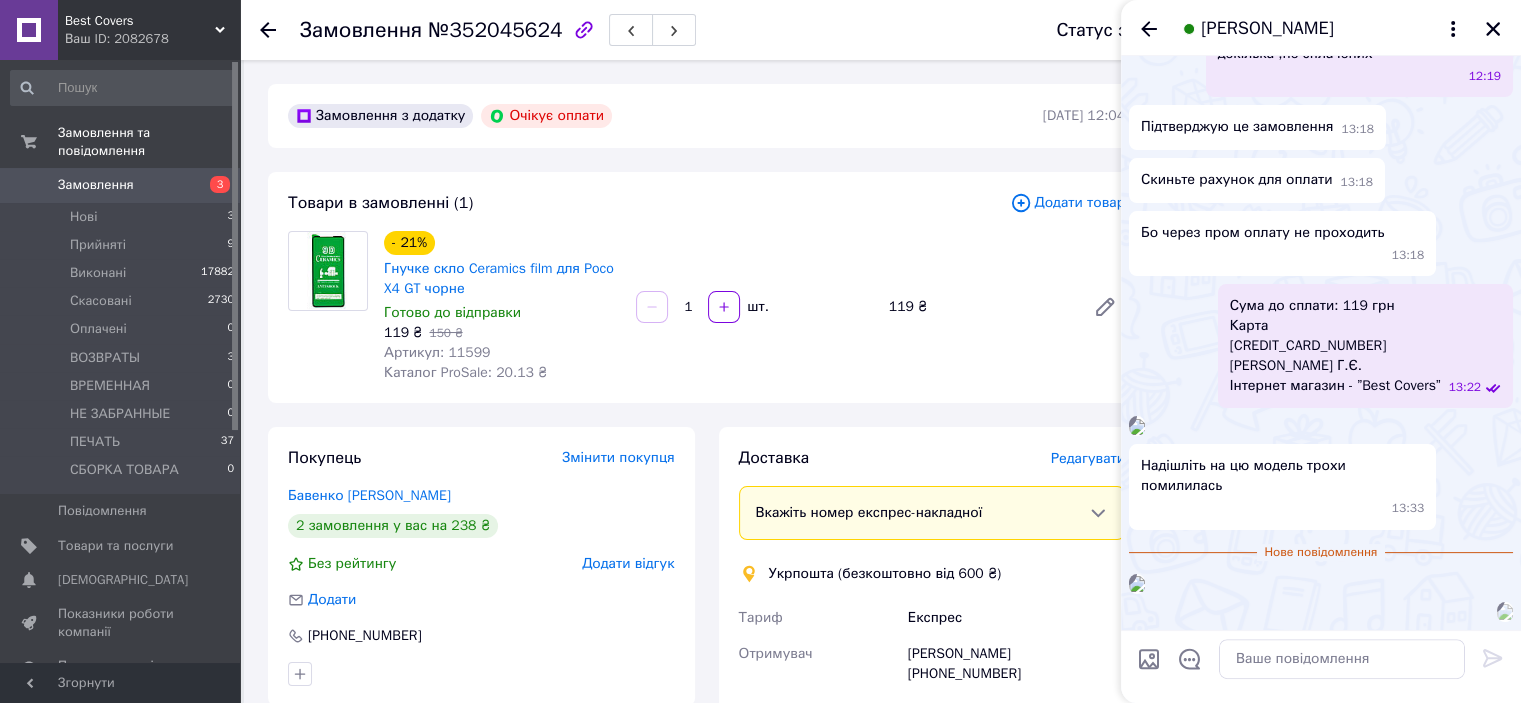 scroll, scrollTop: 952, scrollLeft: 0, axis: vertical 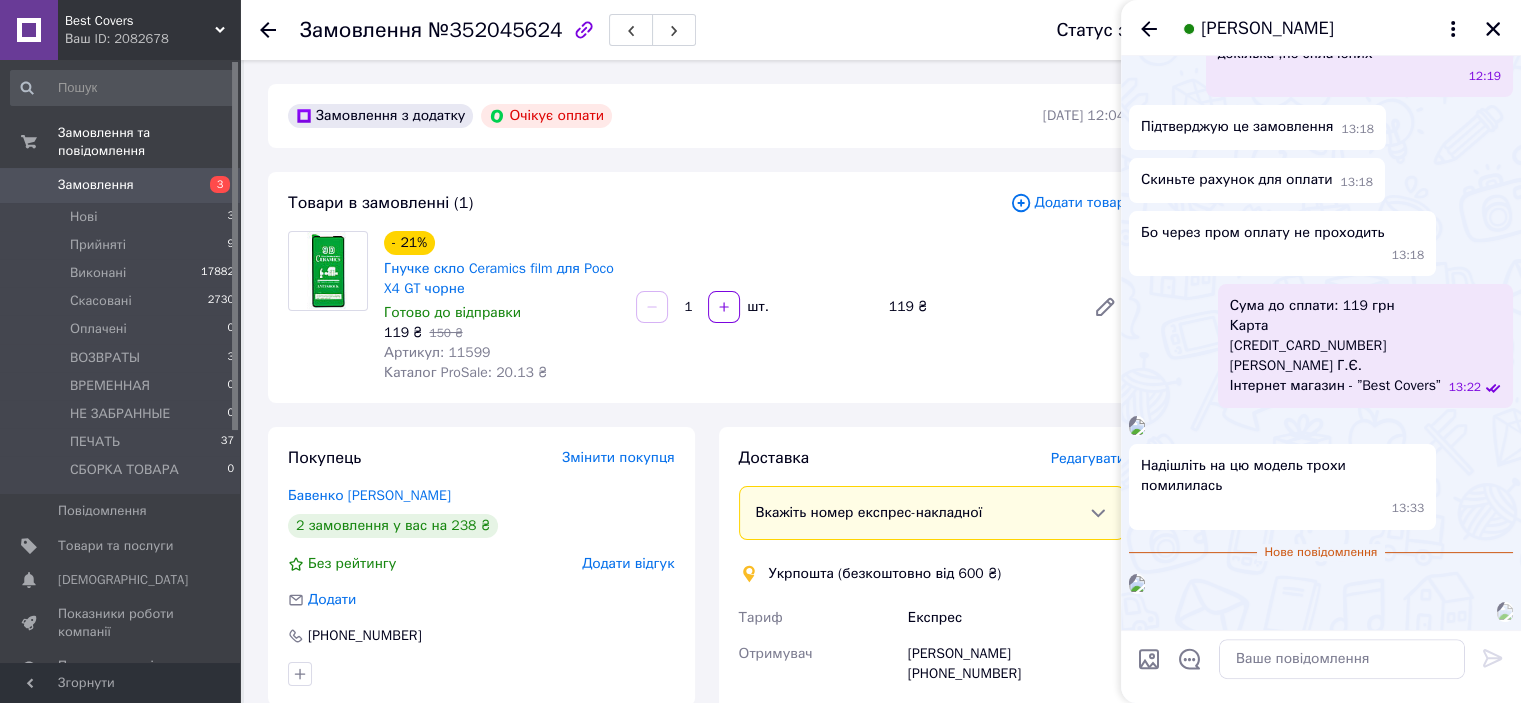 click at bounding box center [1505, 612] 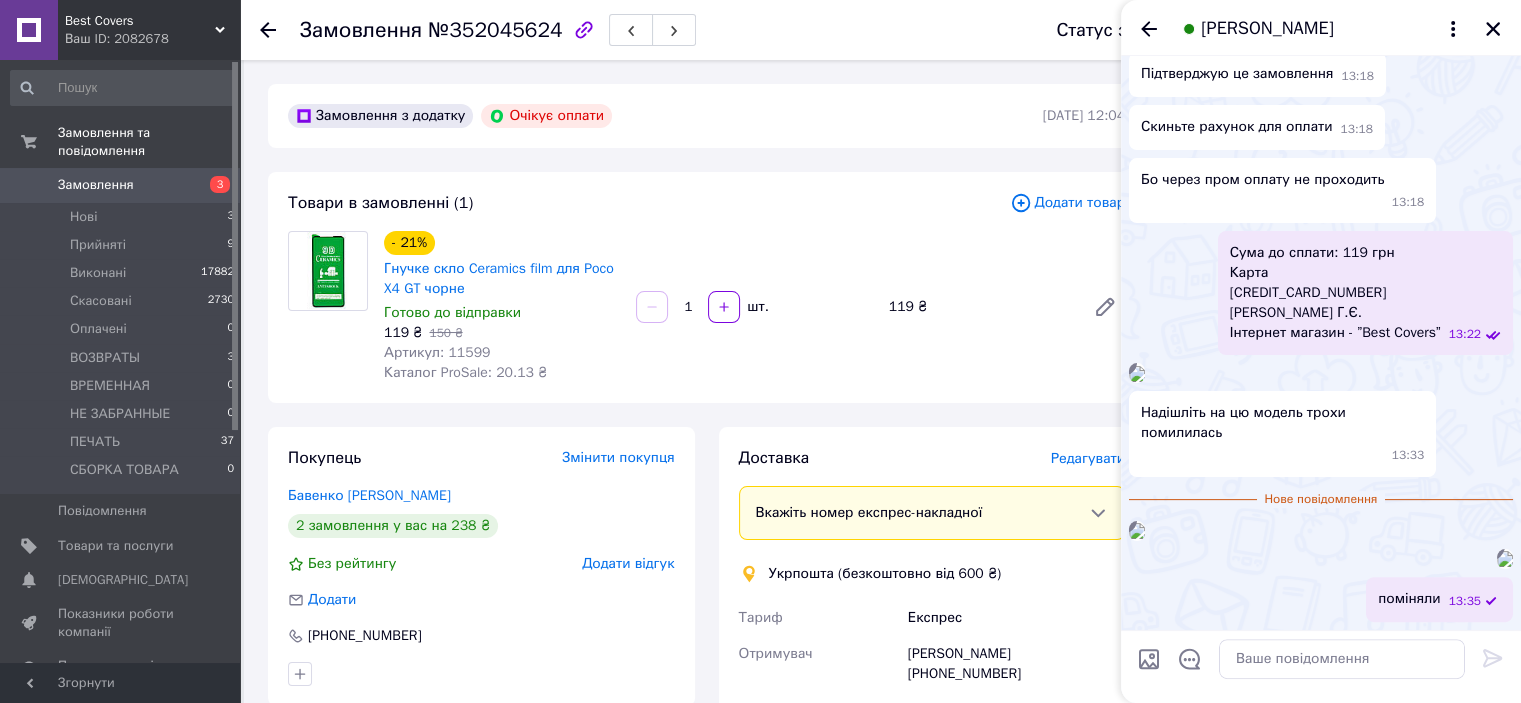 scroll, scrollTop: 1005, scrollLeft: 0, axis: vertical 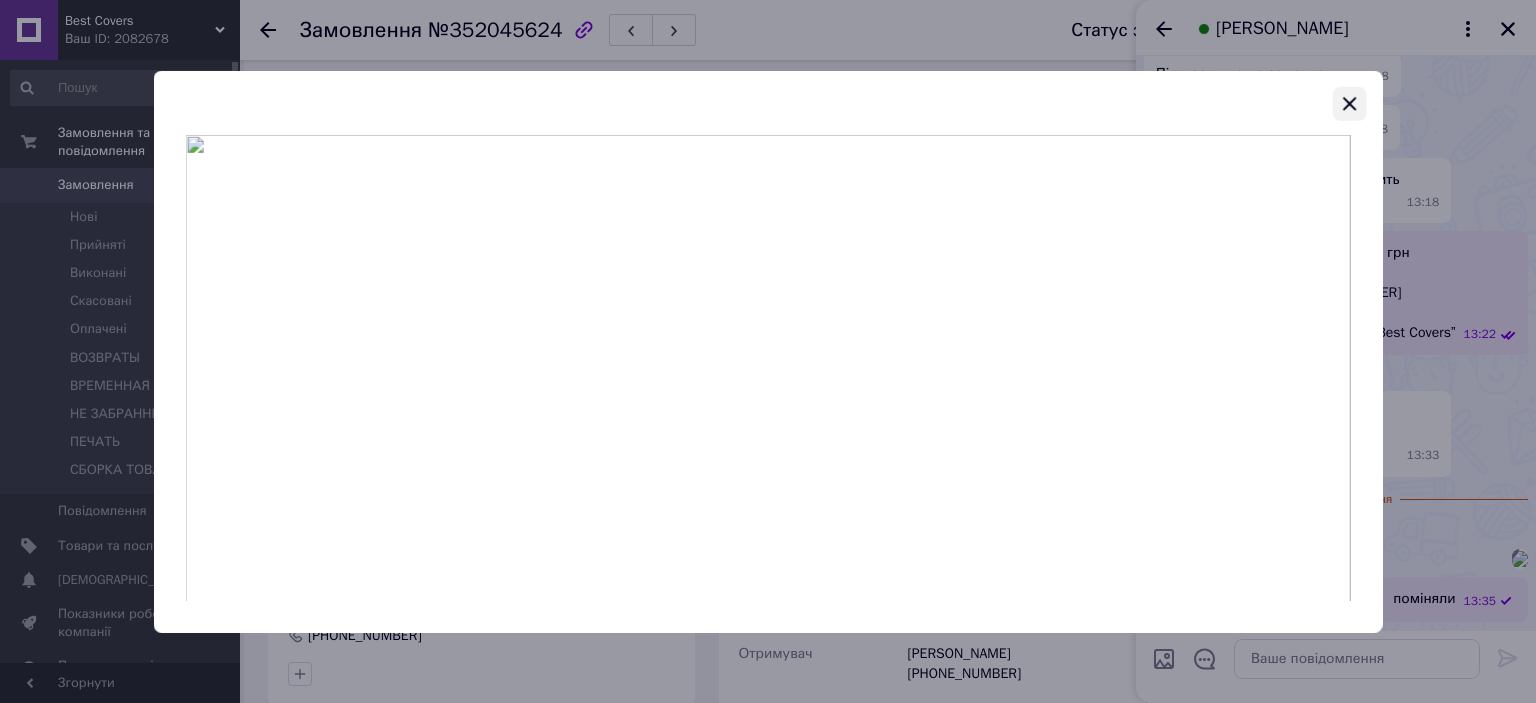 click 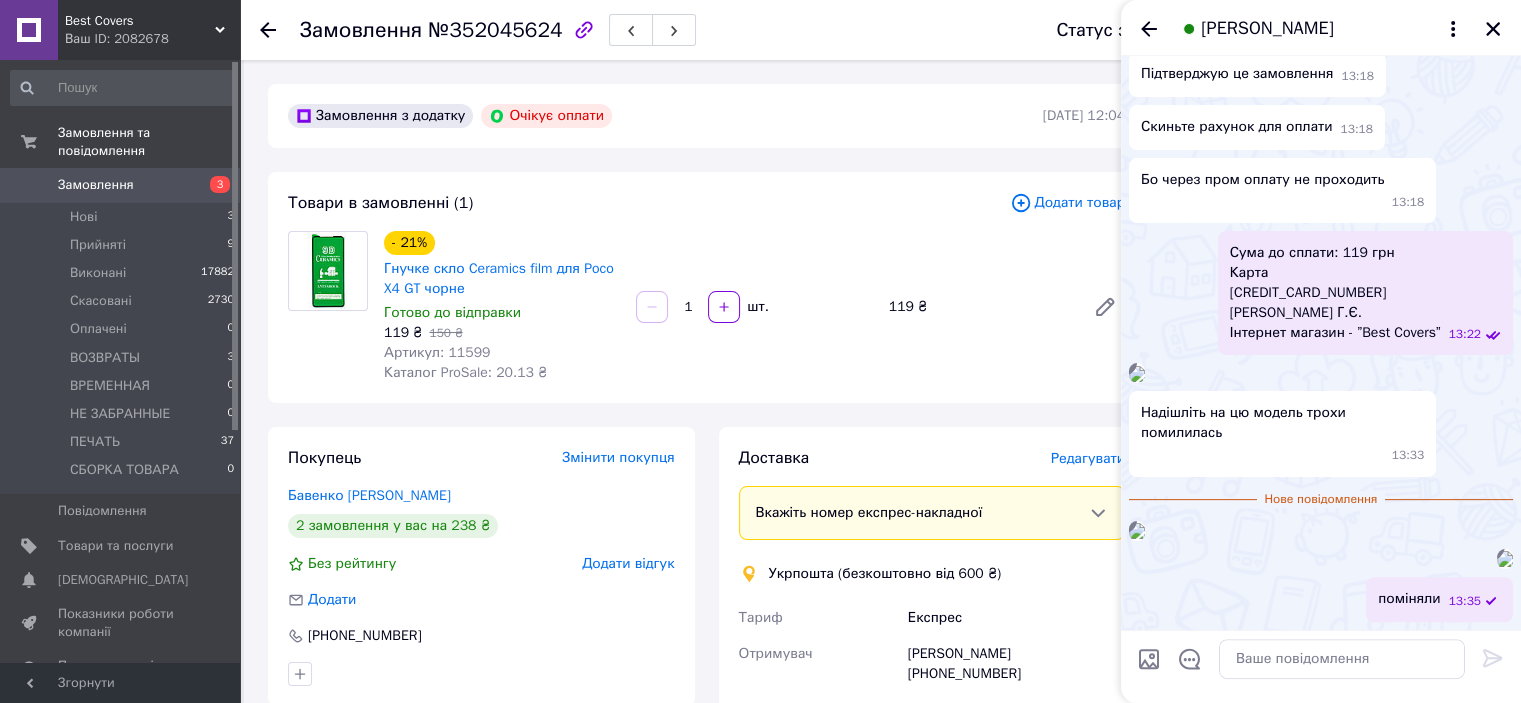scroll, scrollTop: 705, scrollLeft: 0, axis: vertical 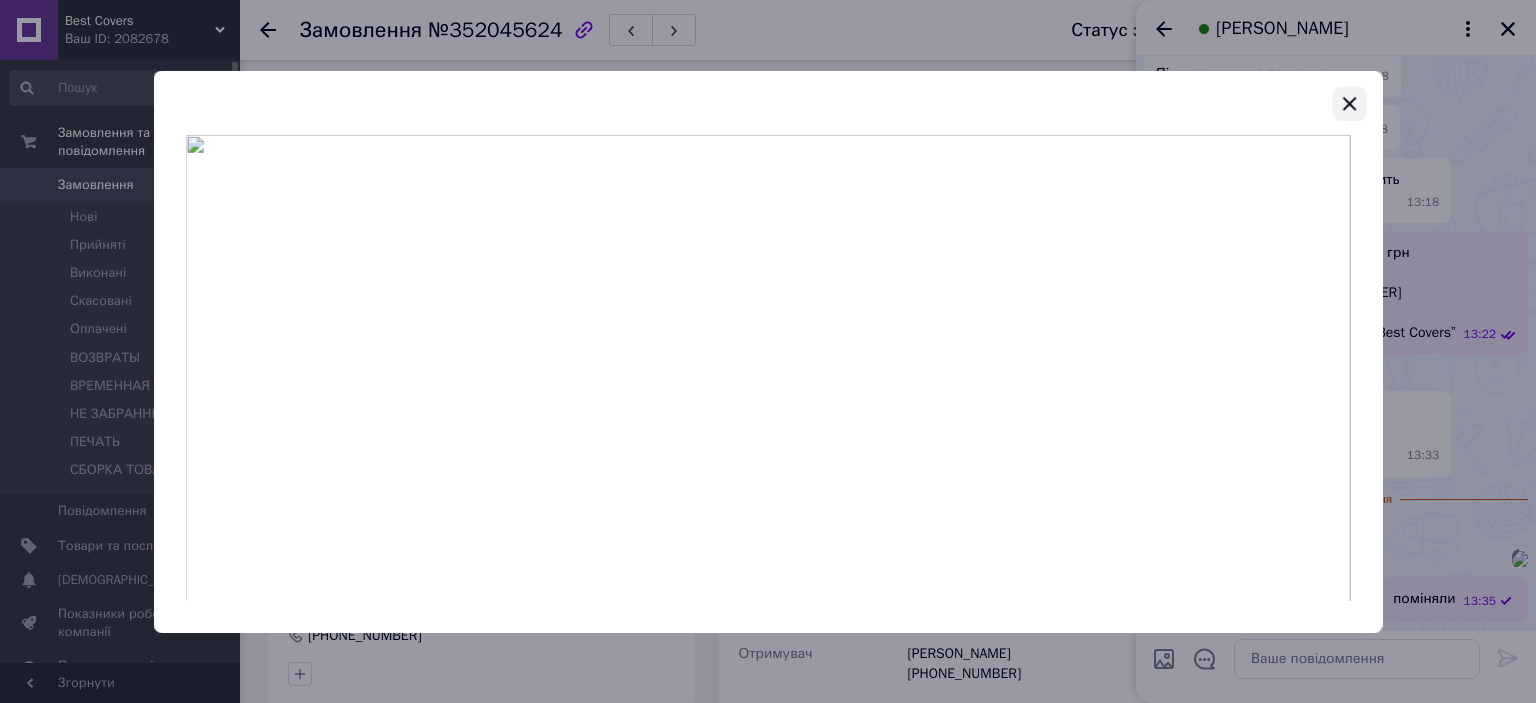 click 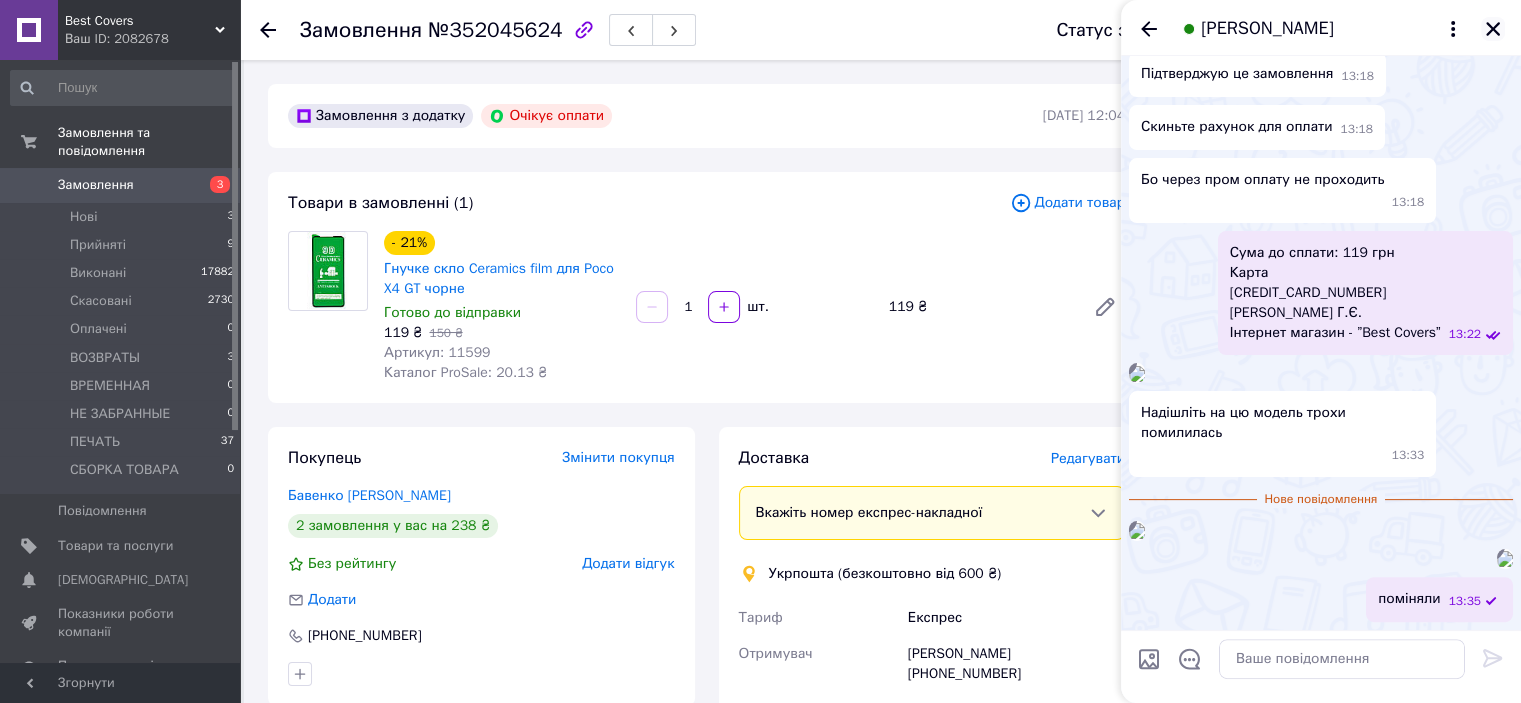 click 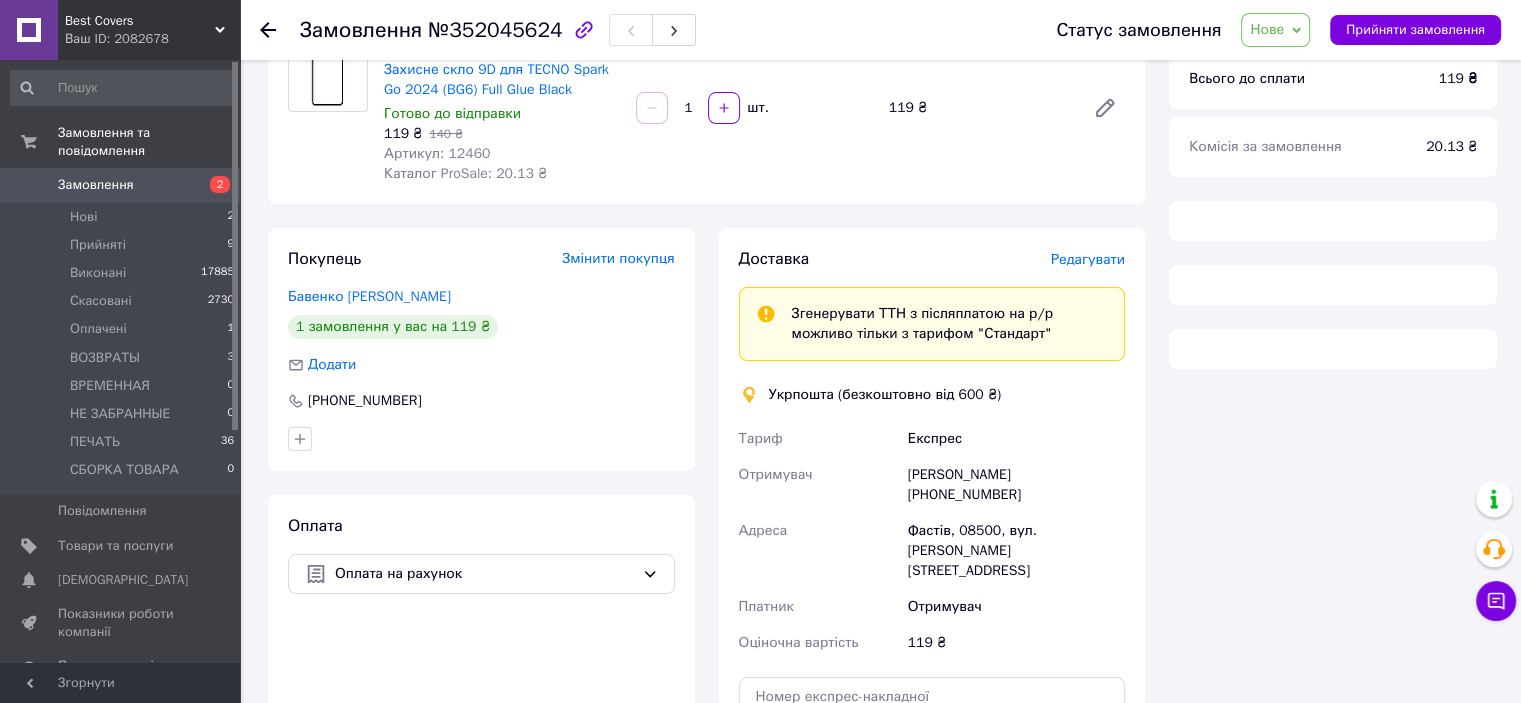 scroll, scrollTop: 211, scrollLeft: 0, axis: vertical 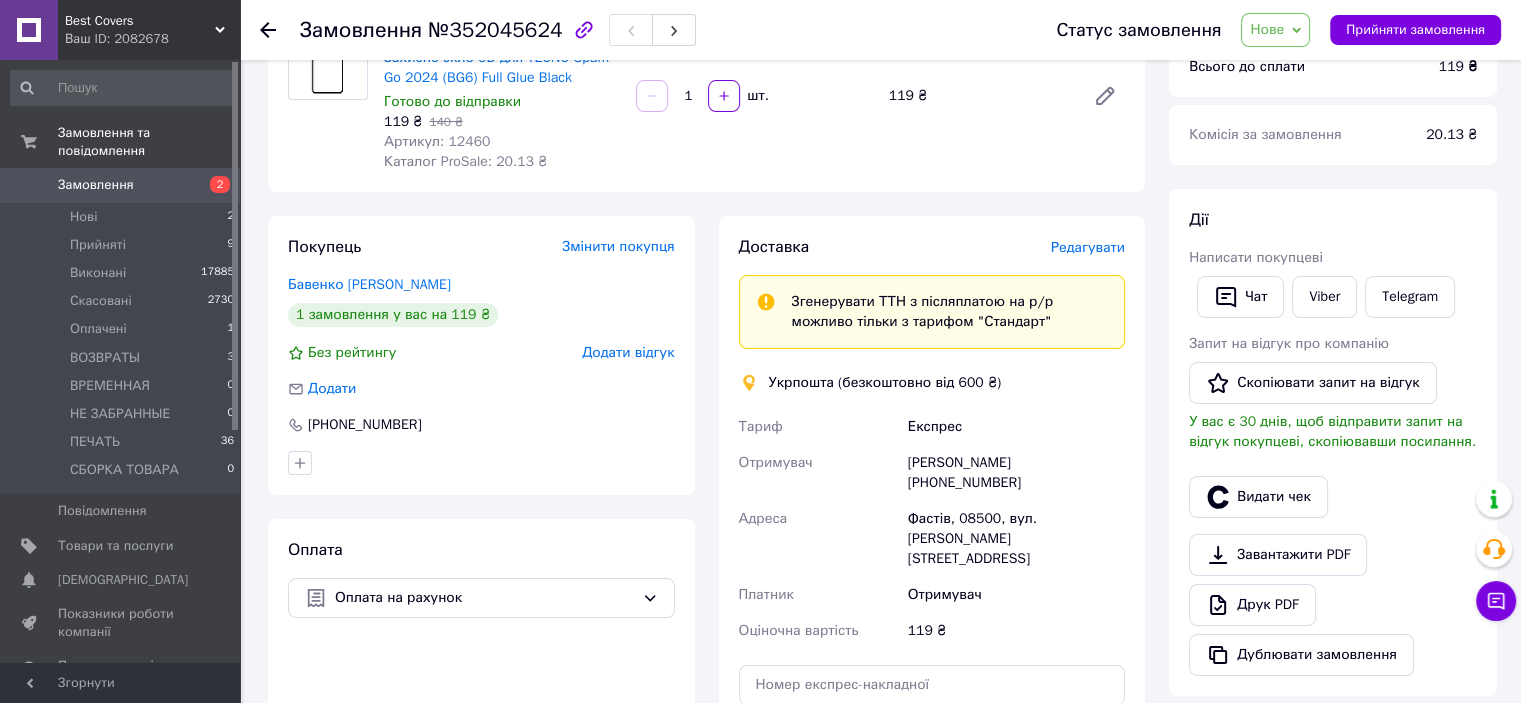 drag, startPoint x: 1280, startPoint y: 28, endPoint x: 1292, endPoint y: 78, distance: 51.41984 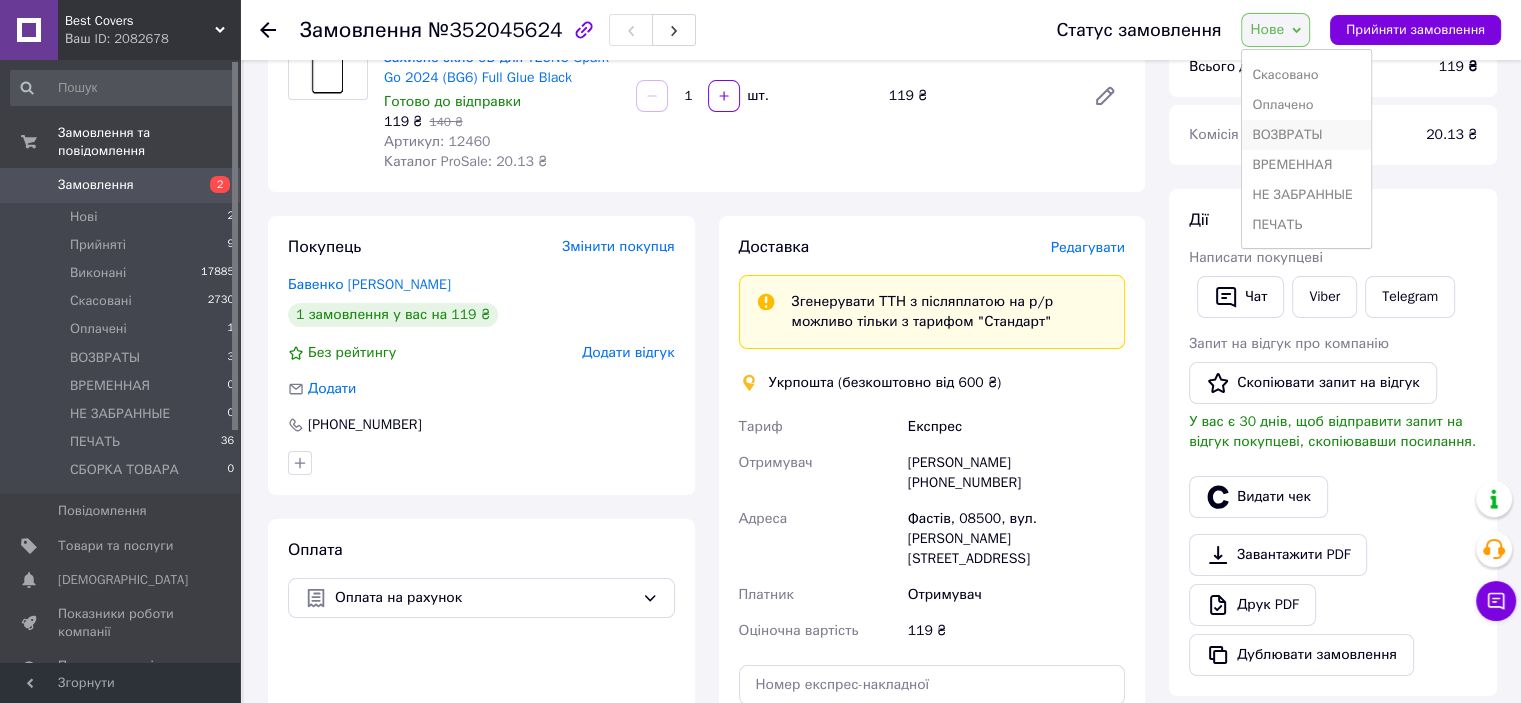 scroll, scrollTop: 81, scrollLeft: 0, axis: vertical 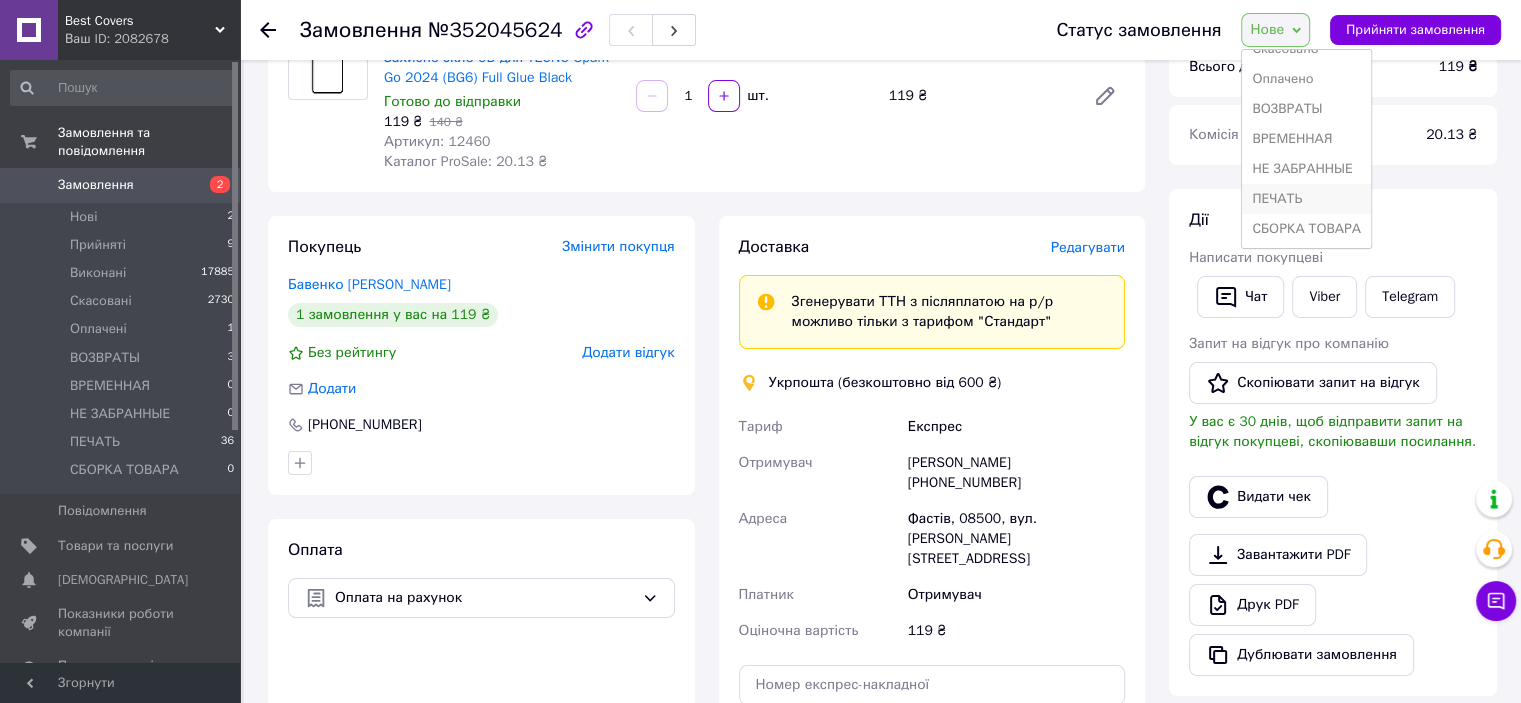 click on "ПЕЧАТЬ" at bounding box center (1306, 199) 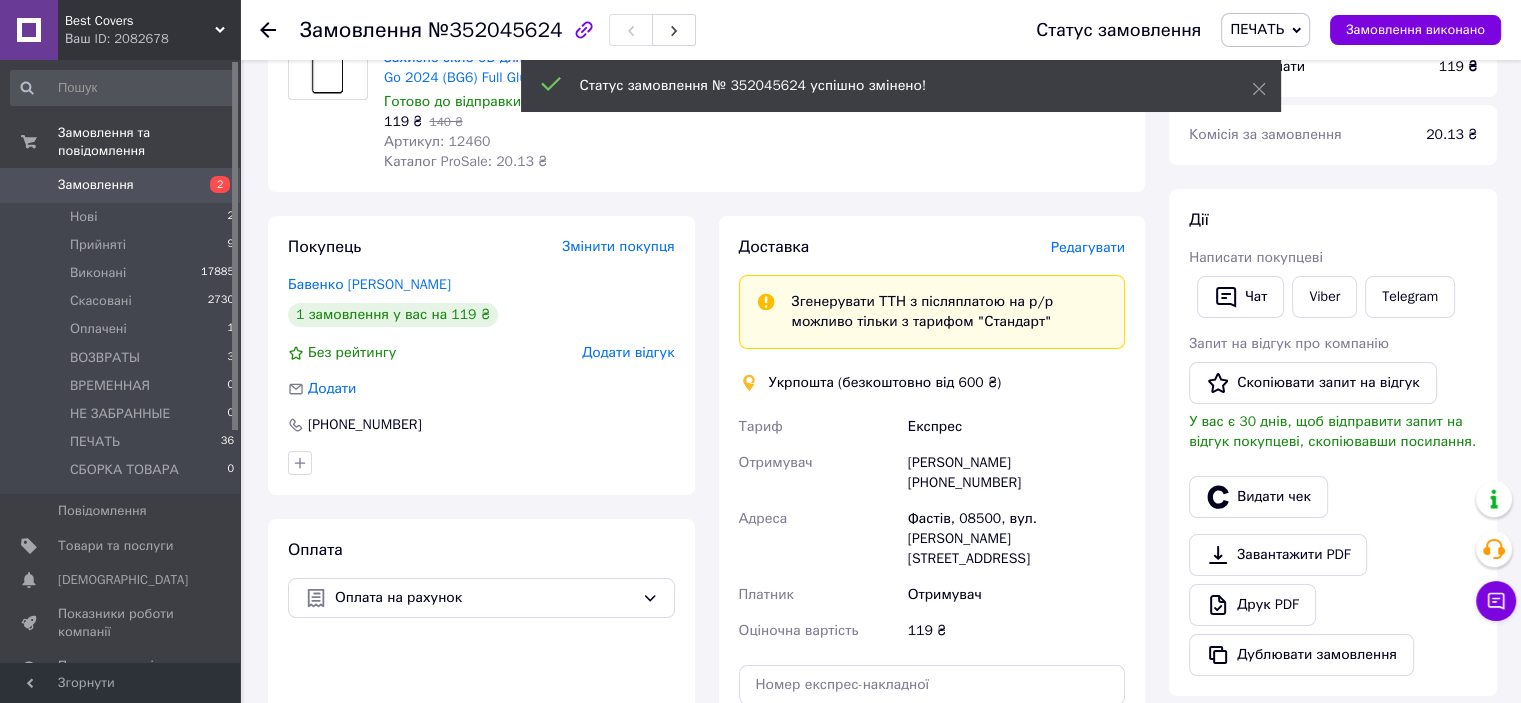click on "Замовлення" at bounding box center [96, 185] 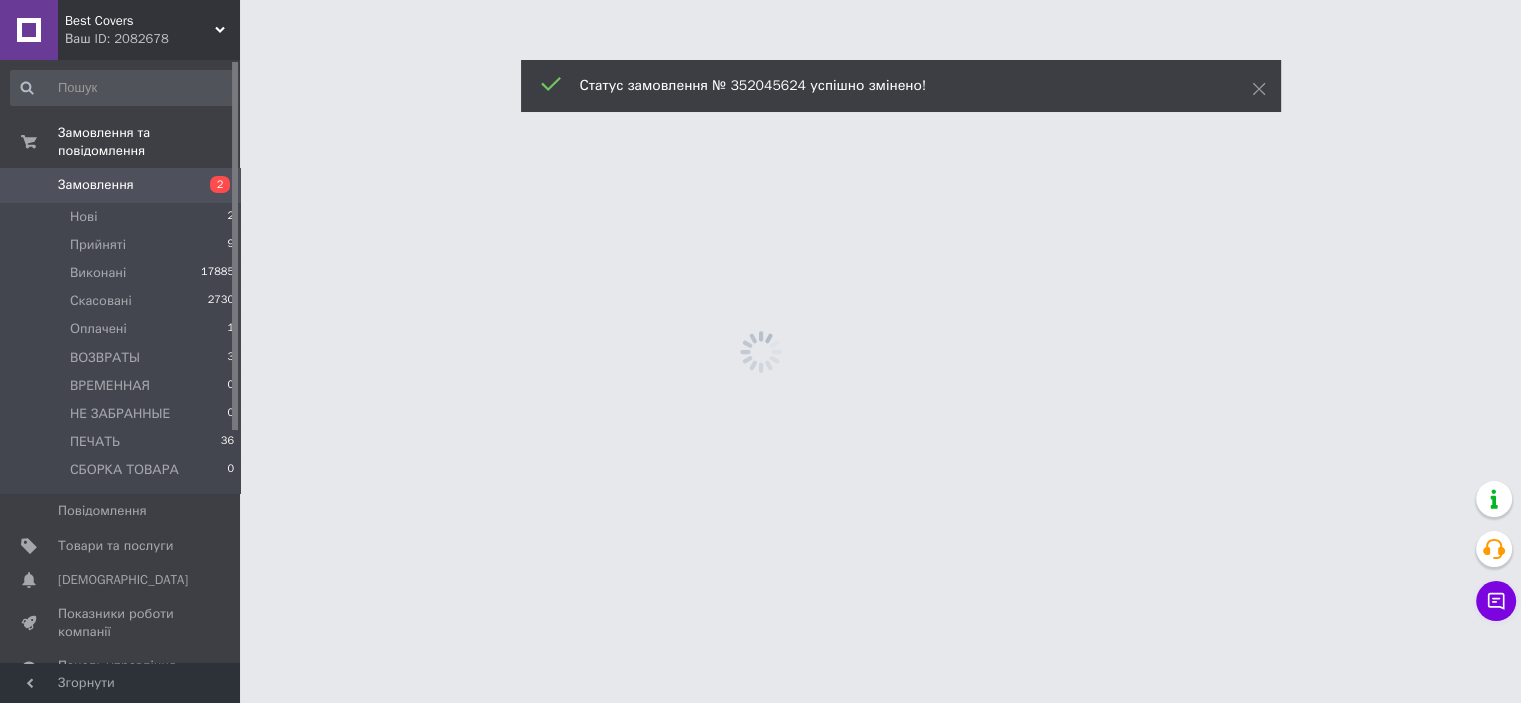 scroll, scrollTop: 0, scrollLeft: 0, axis: both 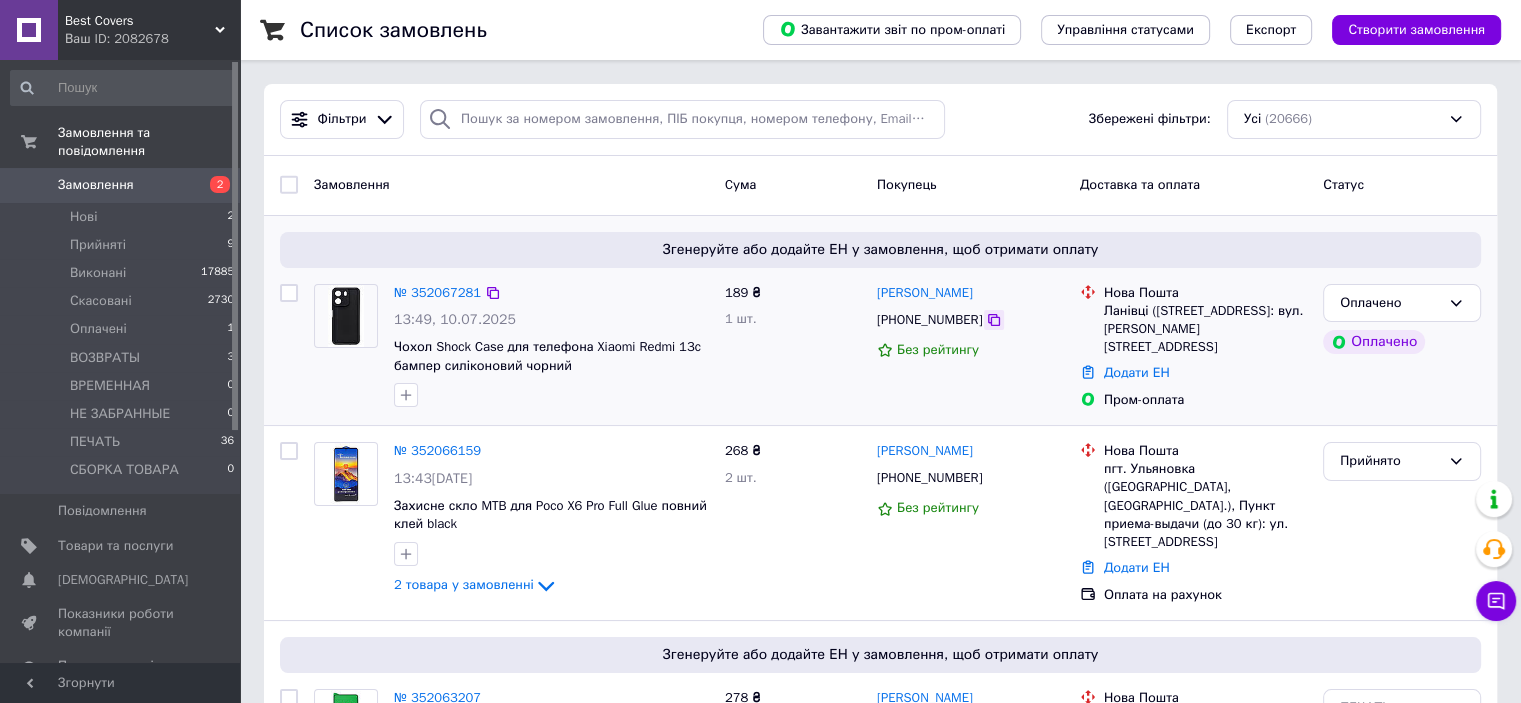 click 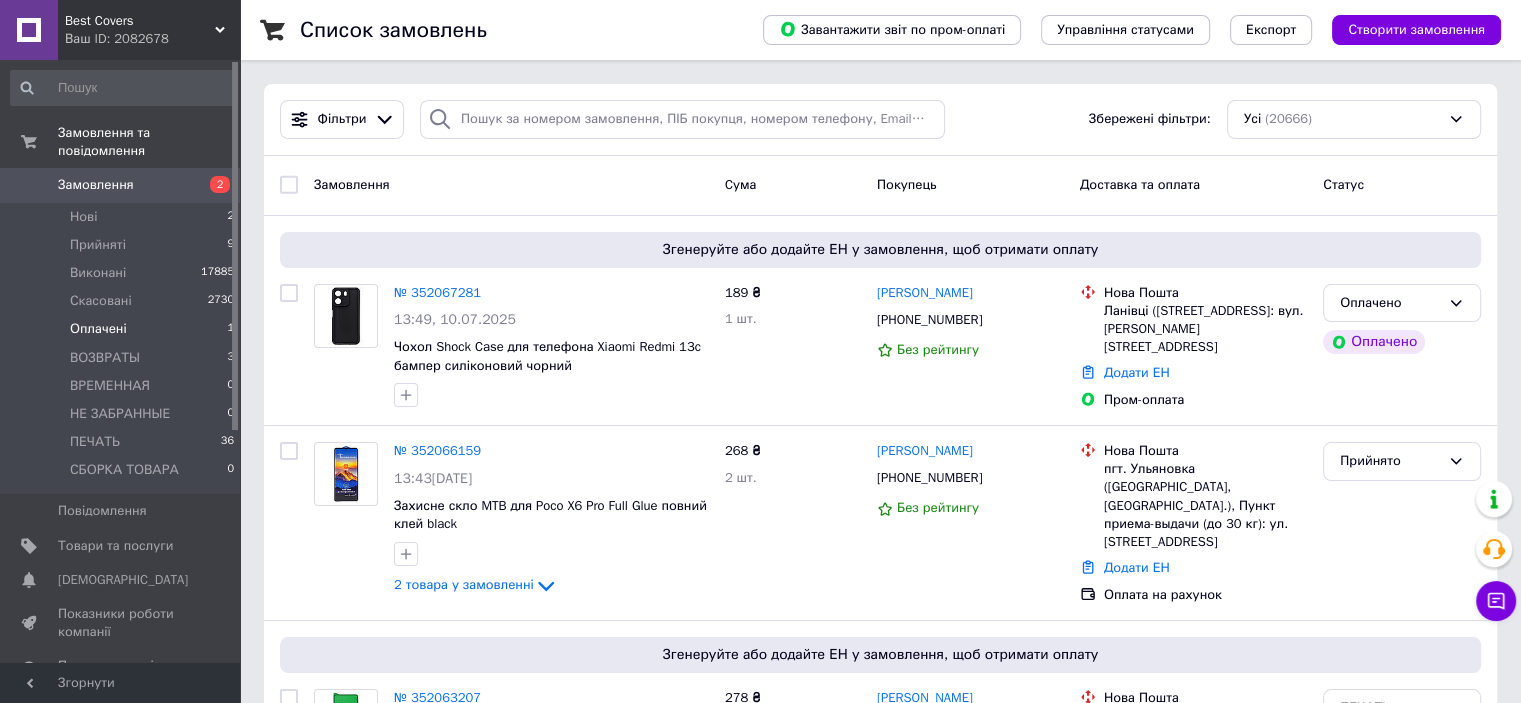 click on "Оплачені" at bounding box center (98, 329) 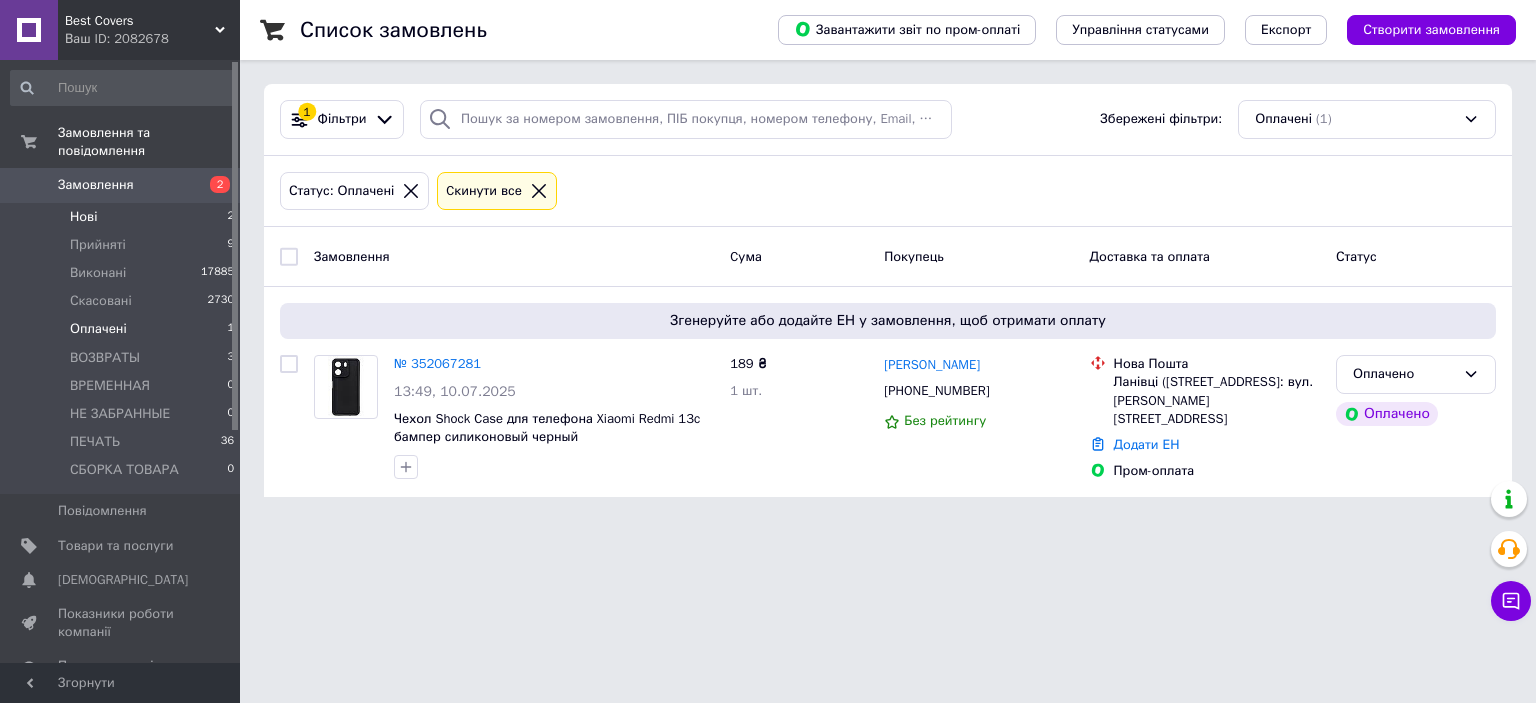 click on "Нові 2" at bounding box center (123, 217) 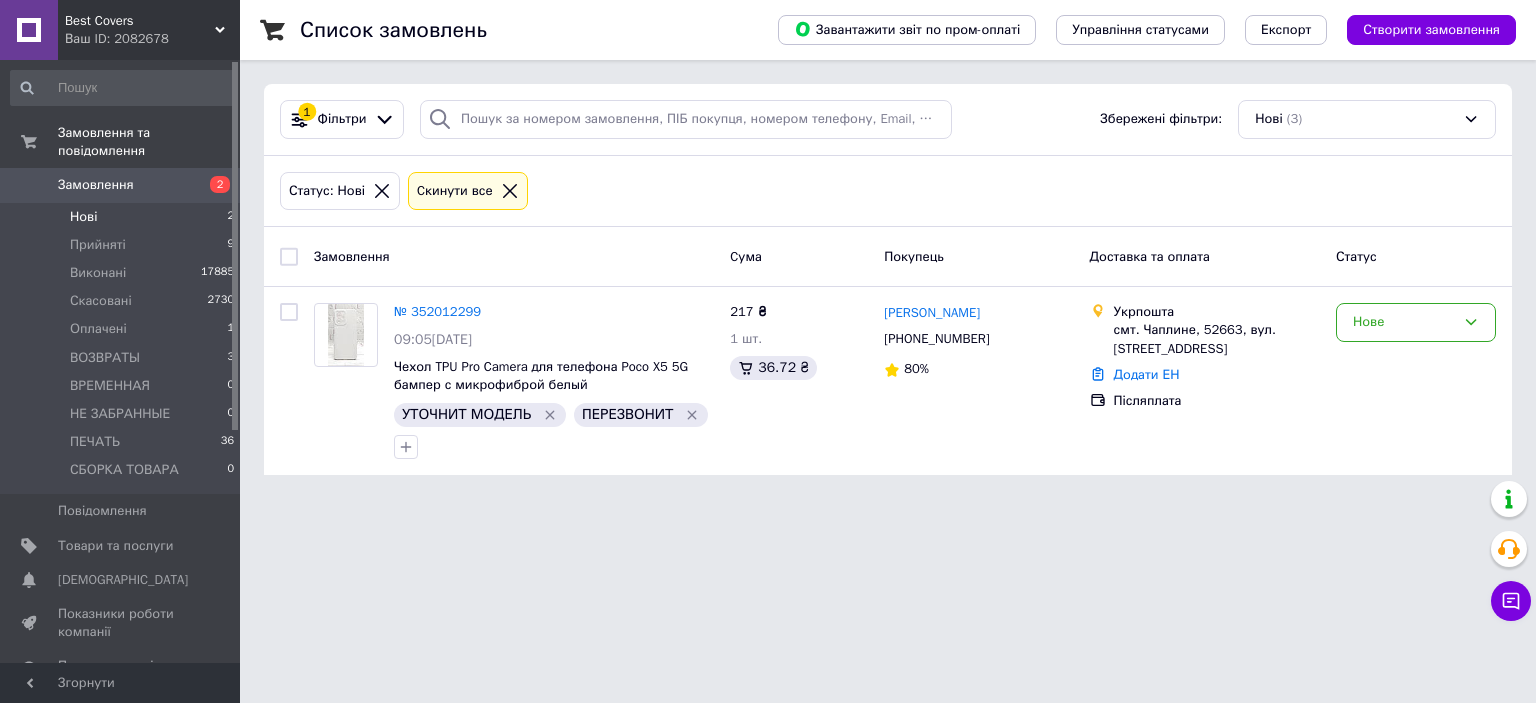 click on "Замовлення" at bounding box center (96, 185) 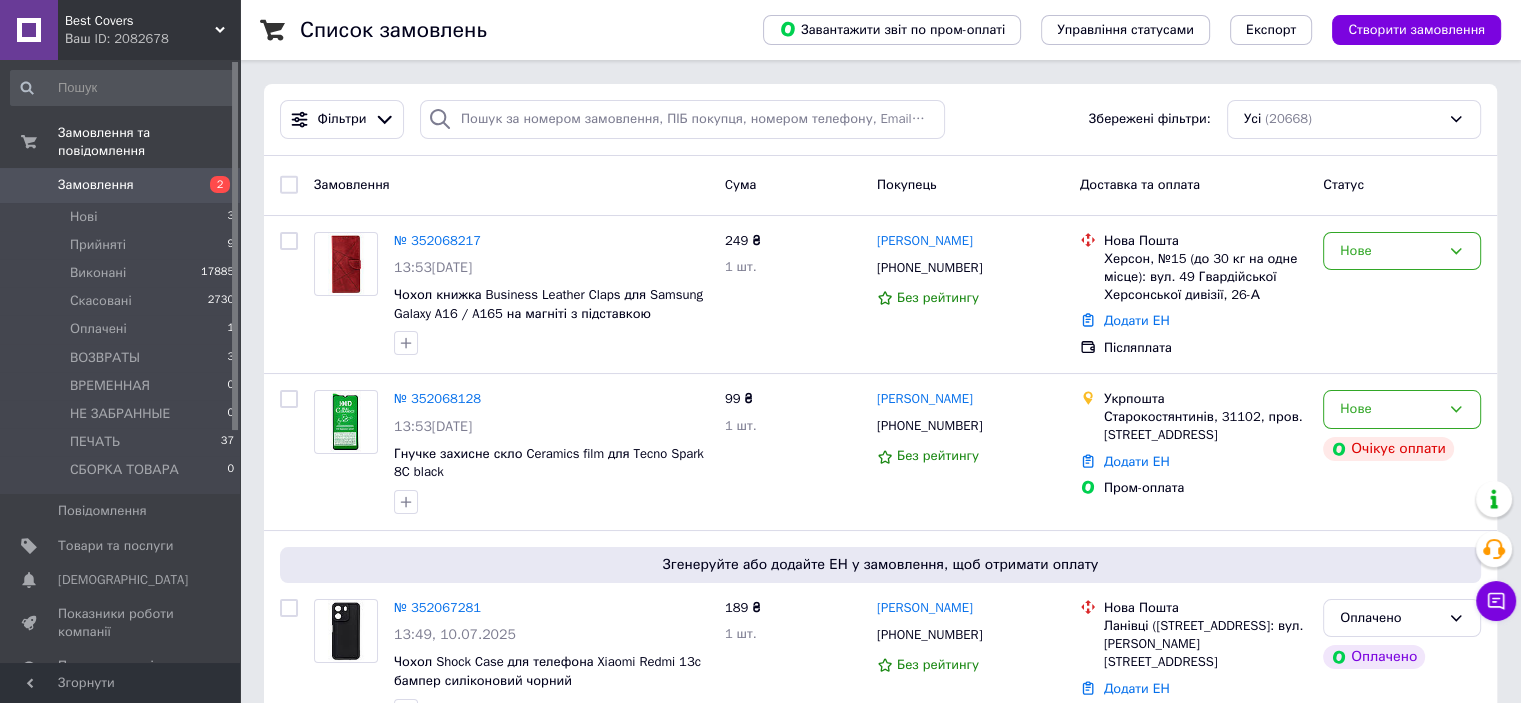 click on "Замовлення" at bounding box center [96, 185] 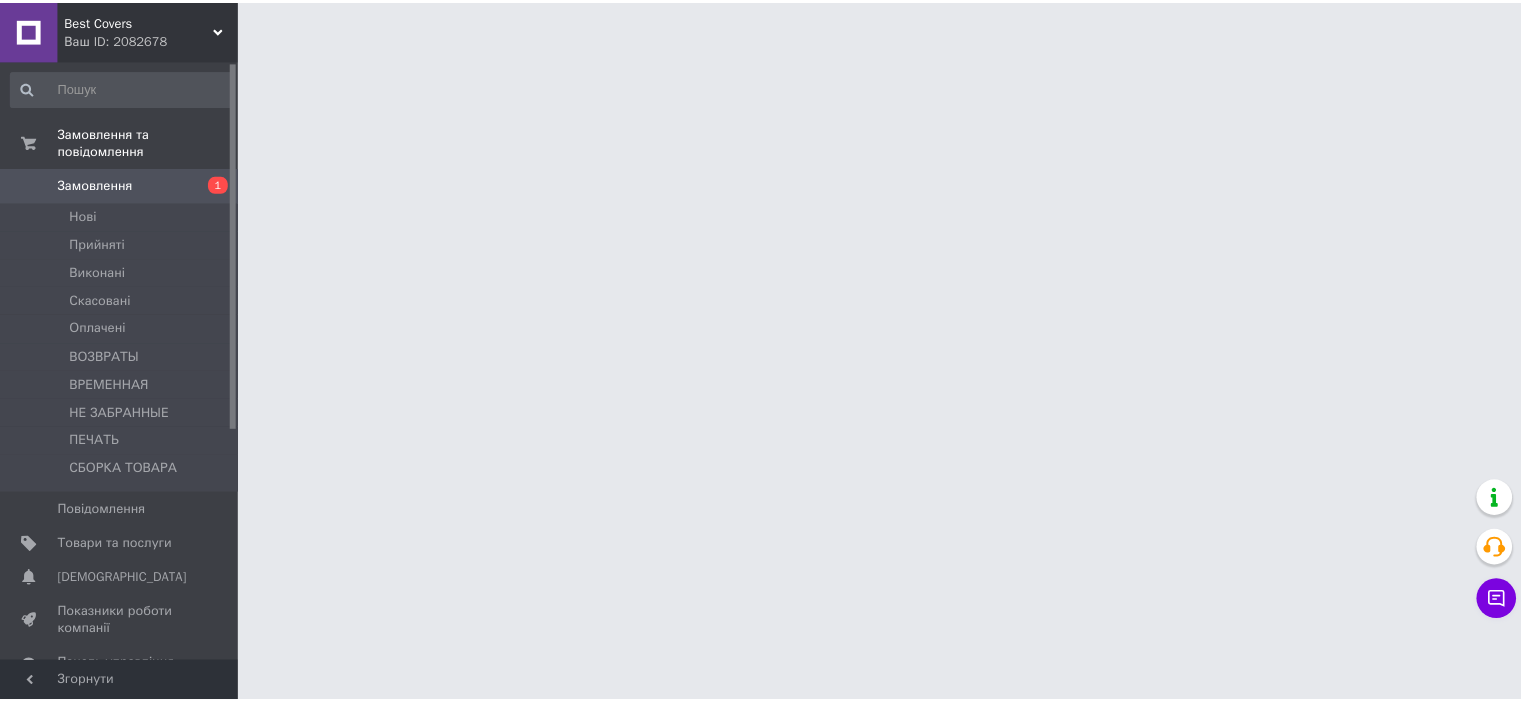 scroll, scrollTop: 0, scrollLeft: 0, axis: both 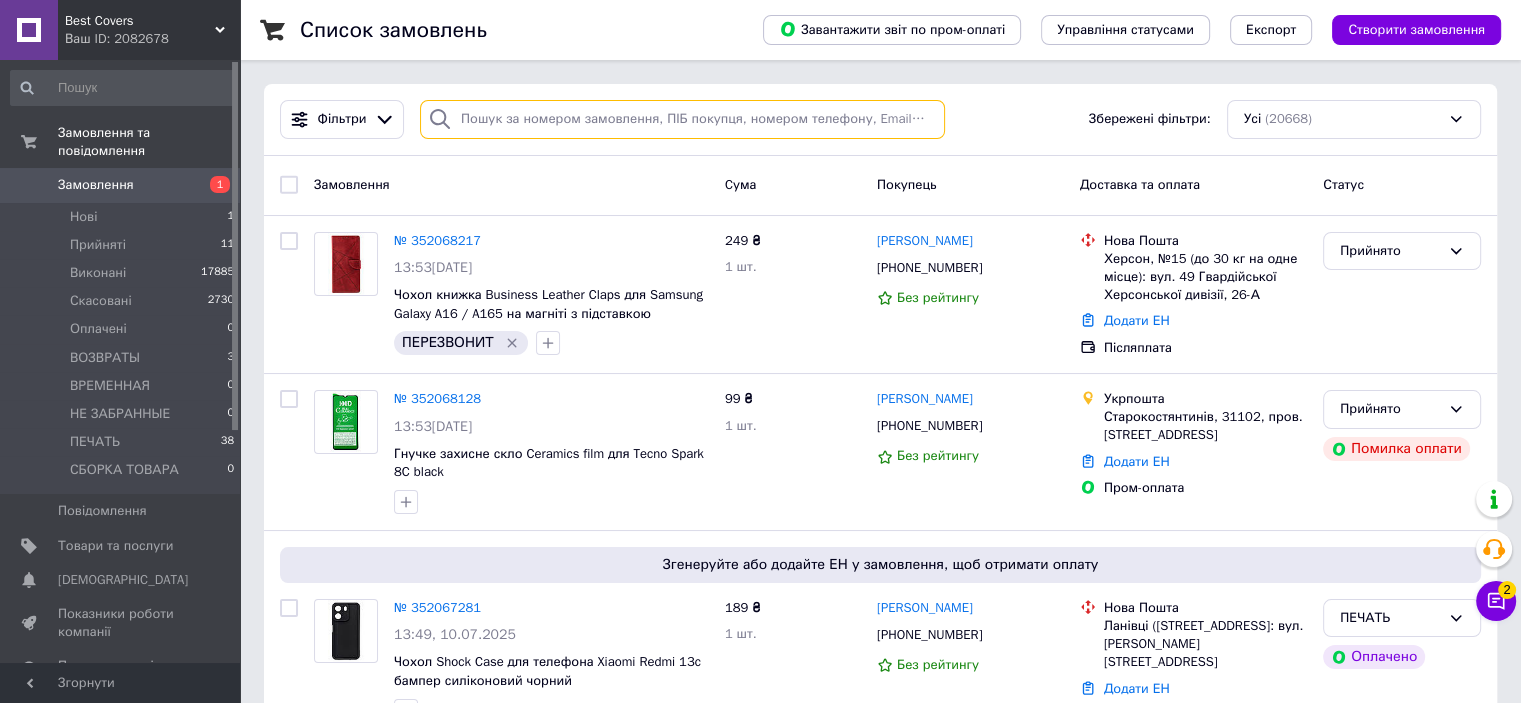 paste on "[PHONE_NUMBER]" 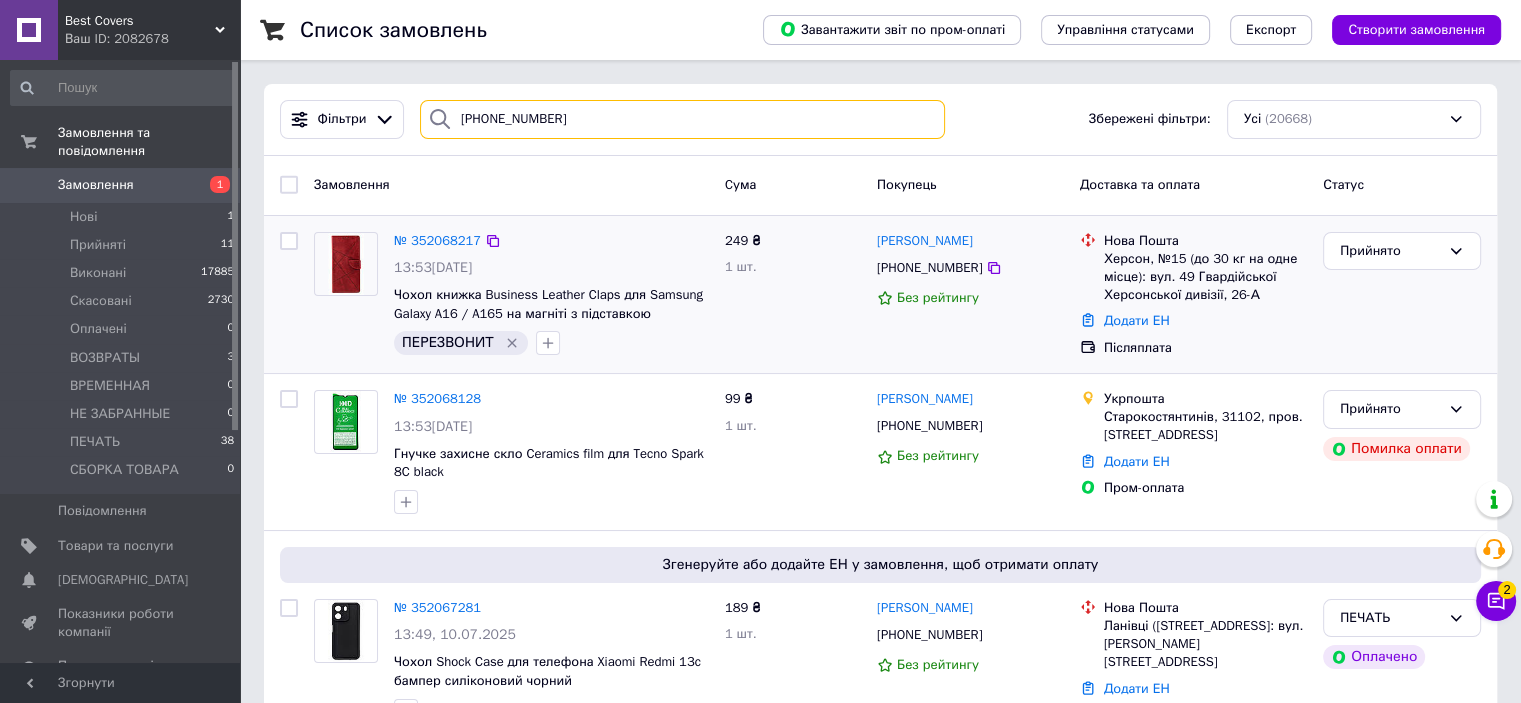 type on "[PHONE_NUMBER]" 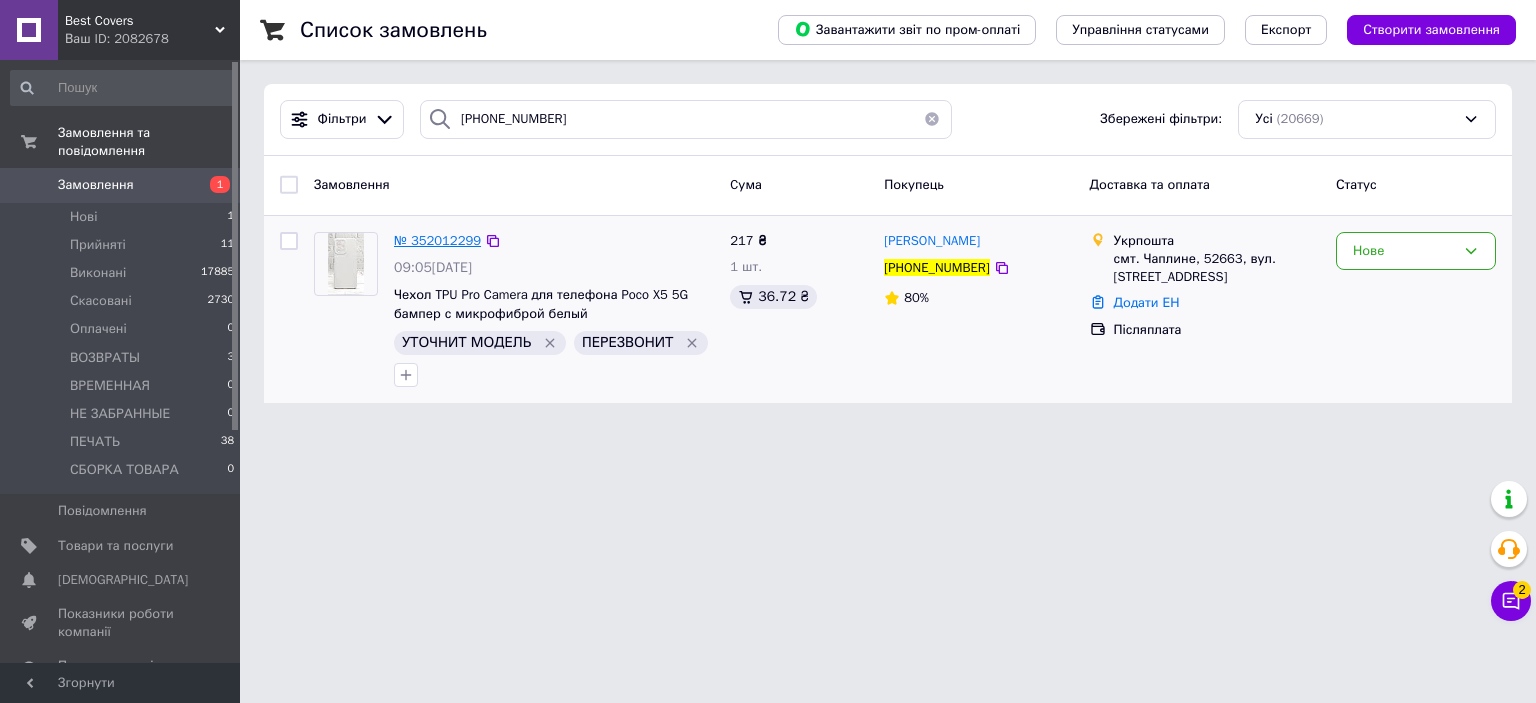 click on "№ 352012299" at bounding box center (437, 240) 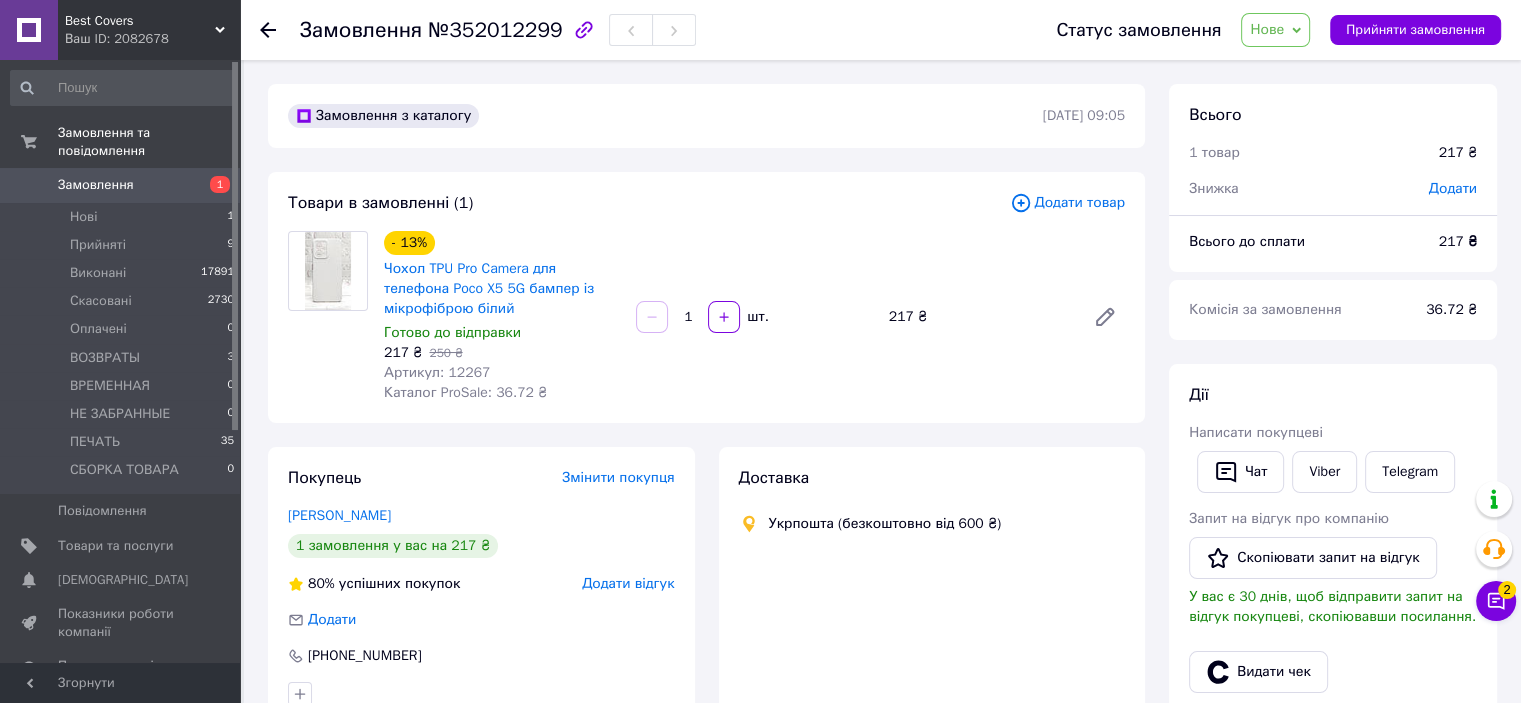 click at bounding box center (328, 271) 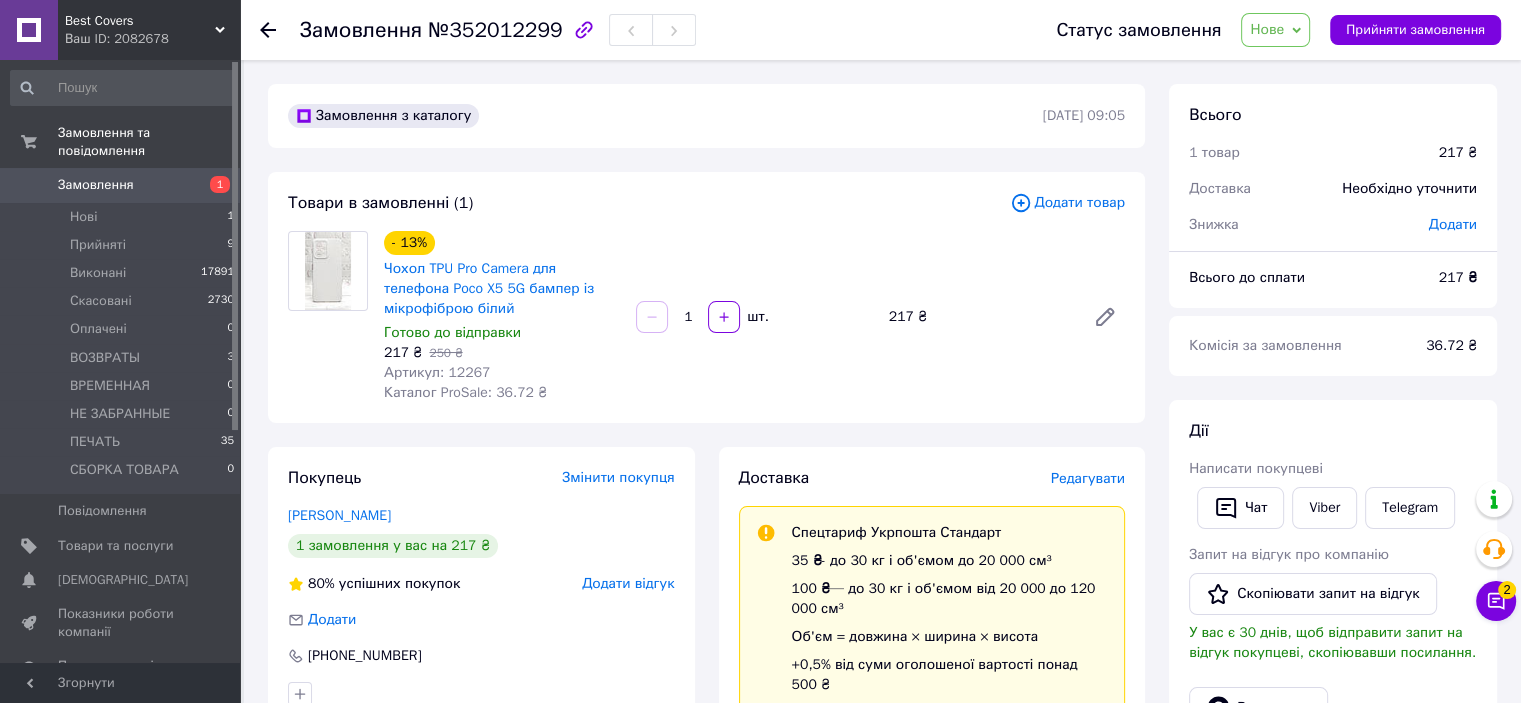 click at bounding box center (328, 271) 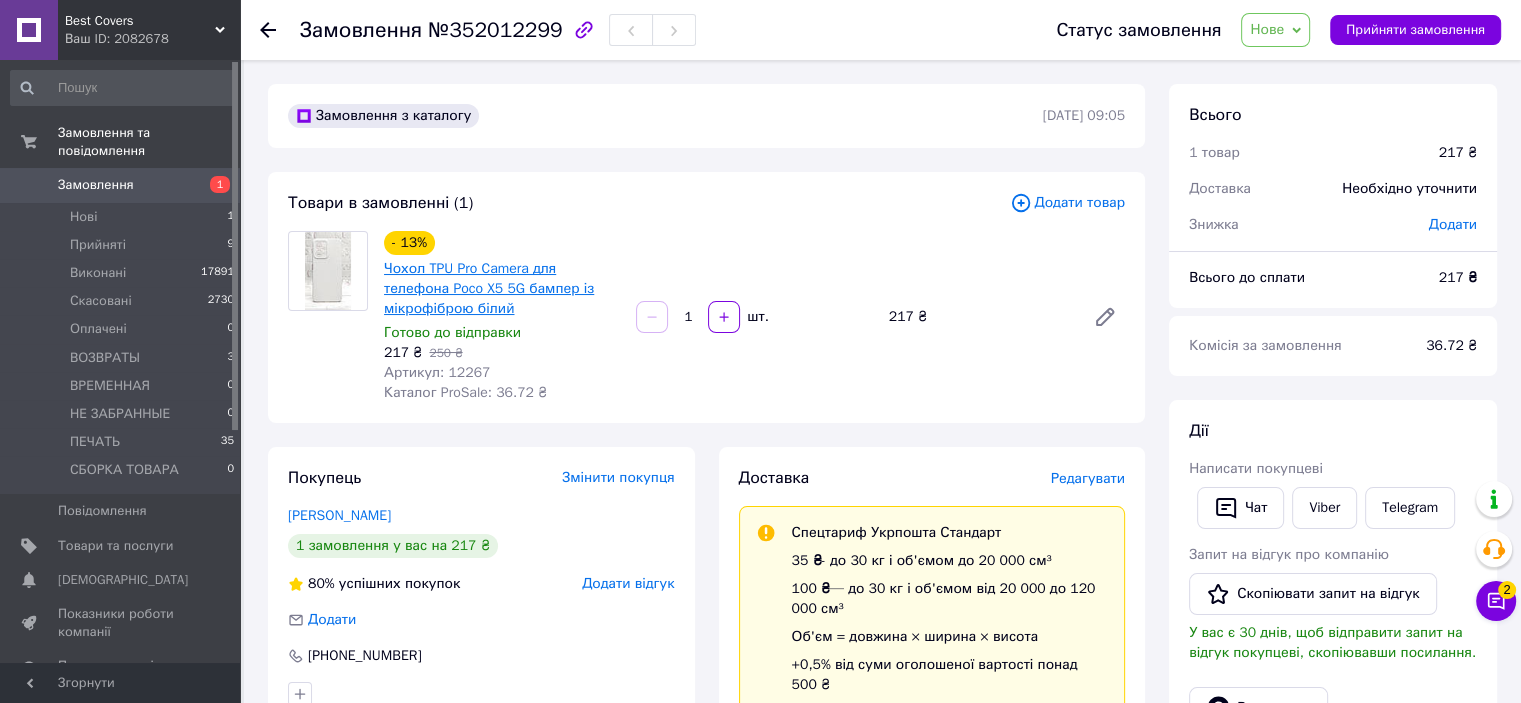 click on "Чохол TPU Pro Camera для телефона Poco X5 5G бампер із мікрофіброю білий" at bounding box center [489, 288] 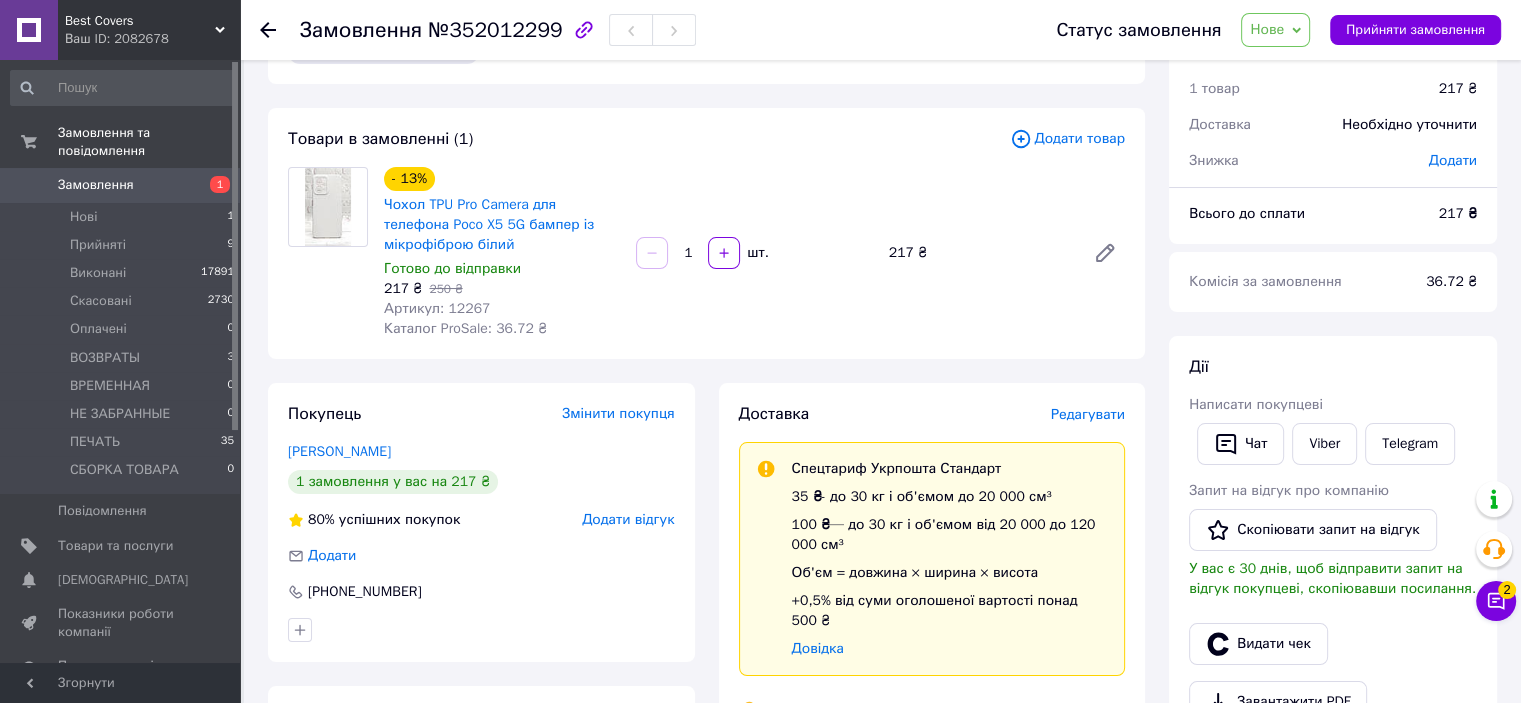 scroll, scrollTop: 100, scrollLeft: 0, axis: vertical 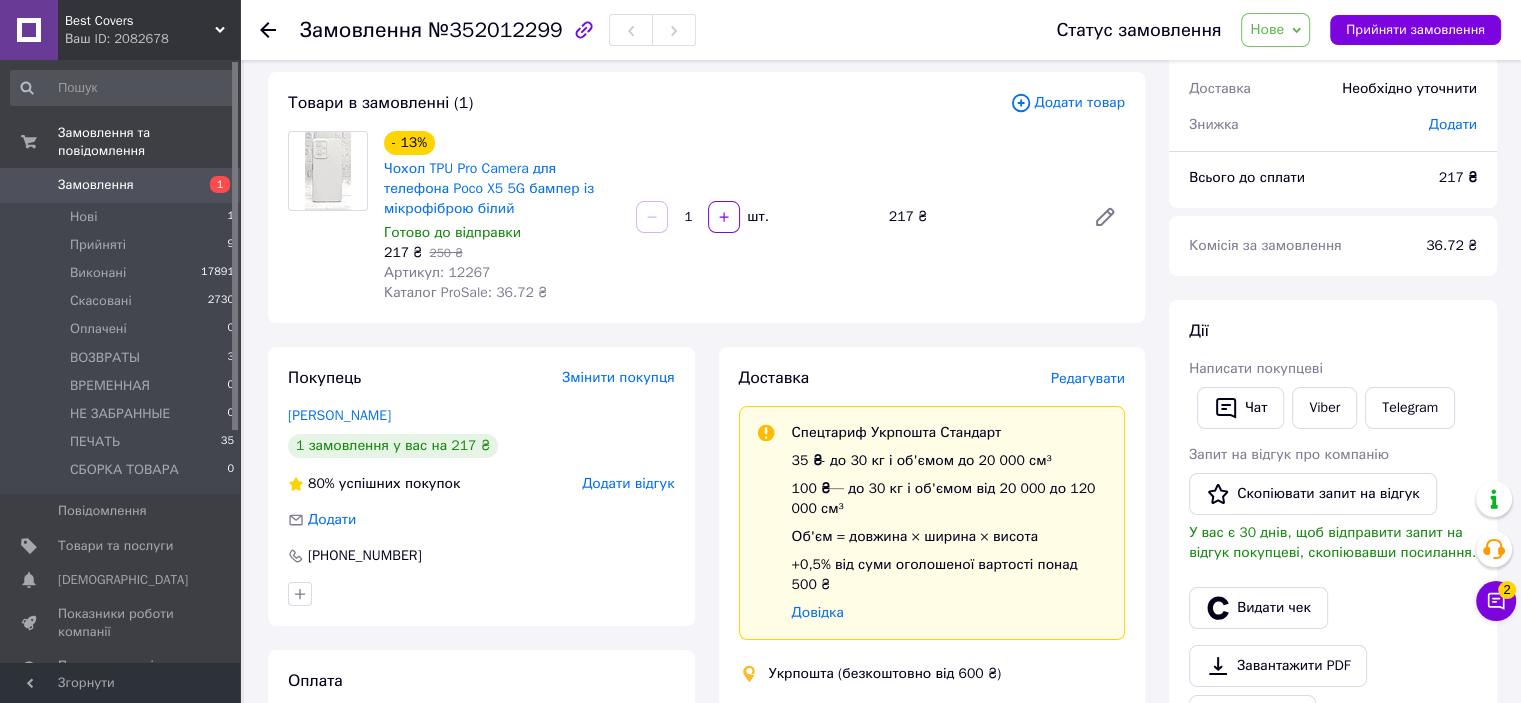 click 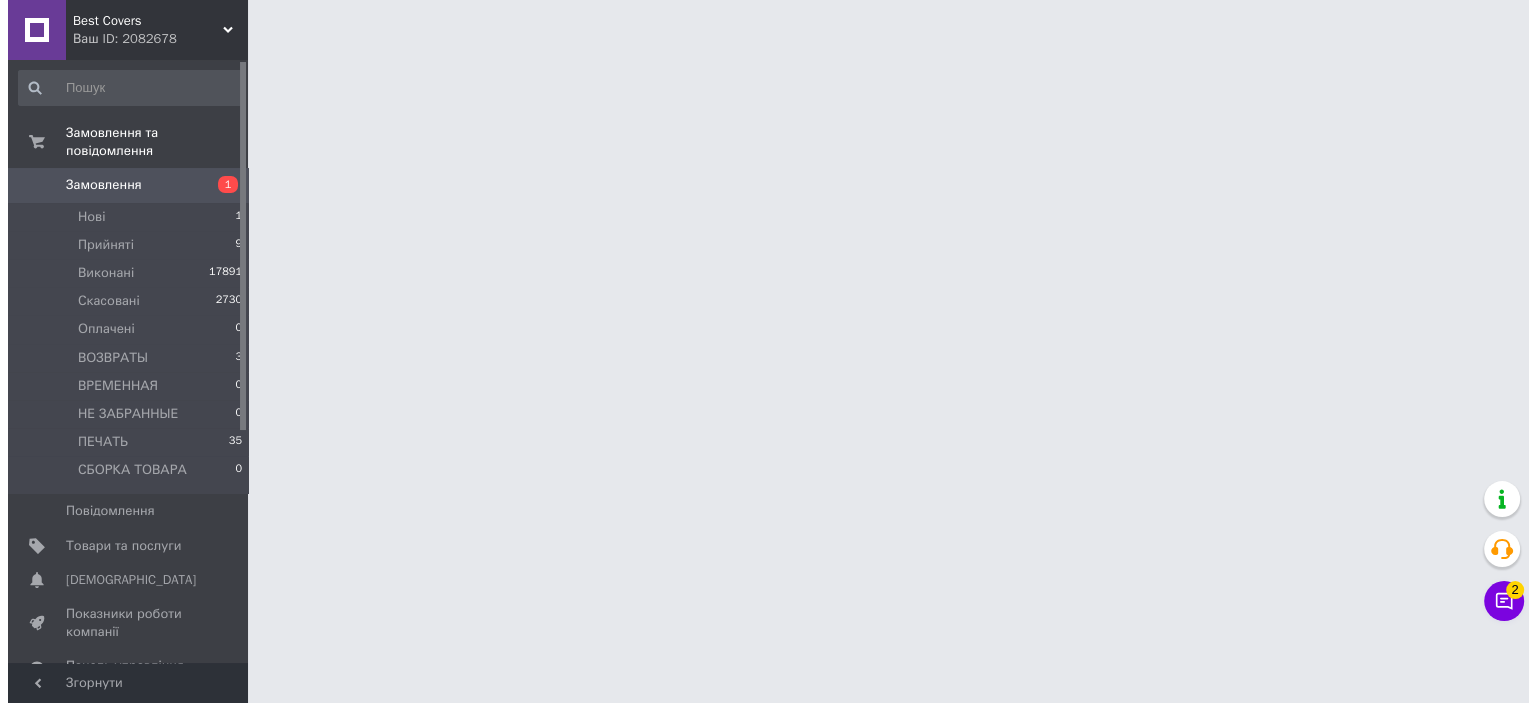 scroll, scrollTop: 0, scrollLeft: 0, axis: both 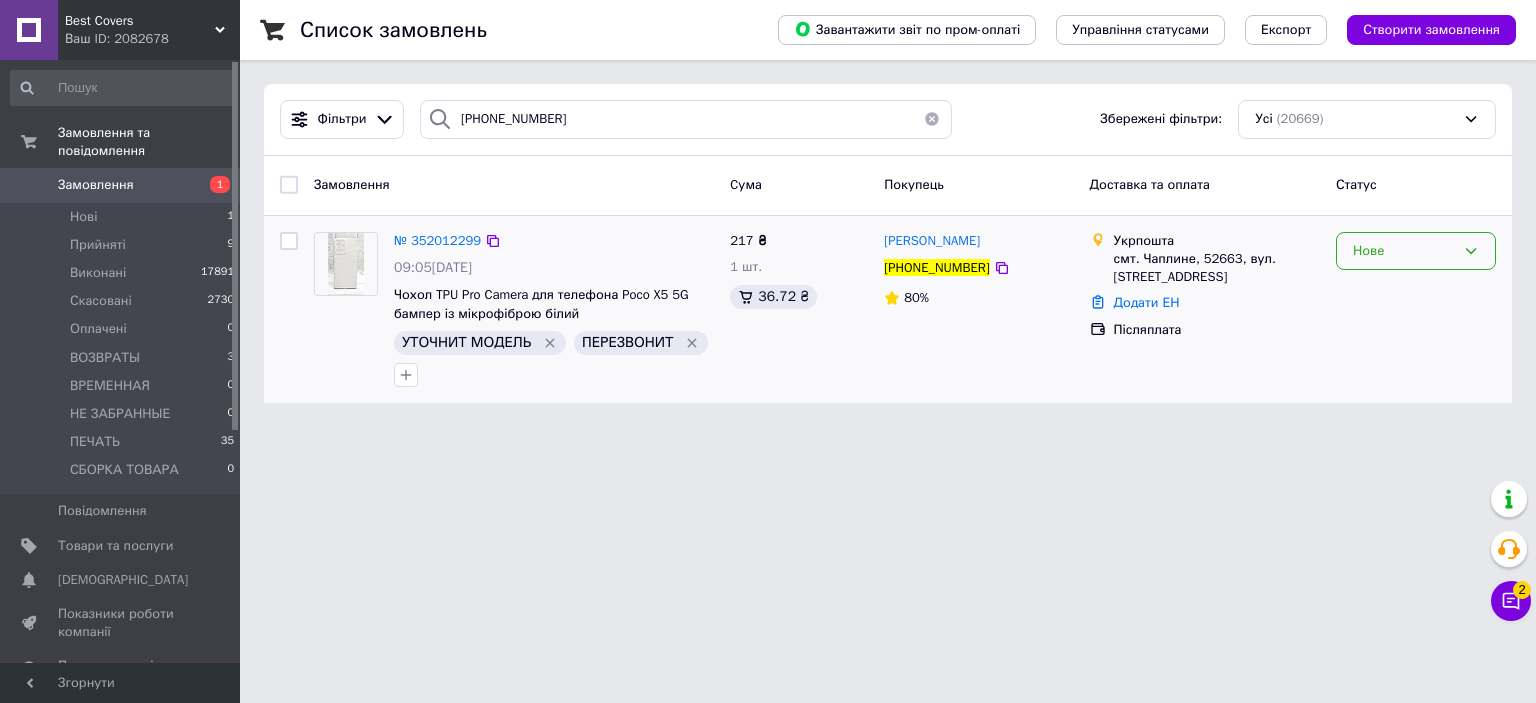click on "Нове" at bounding box center [1404, 251] 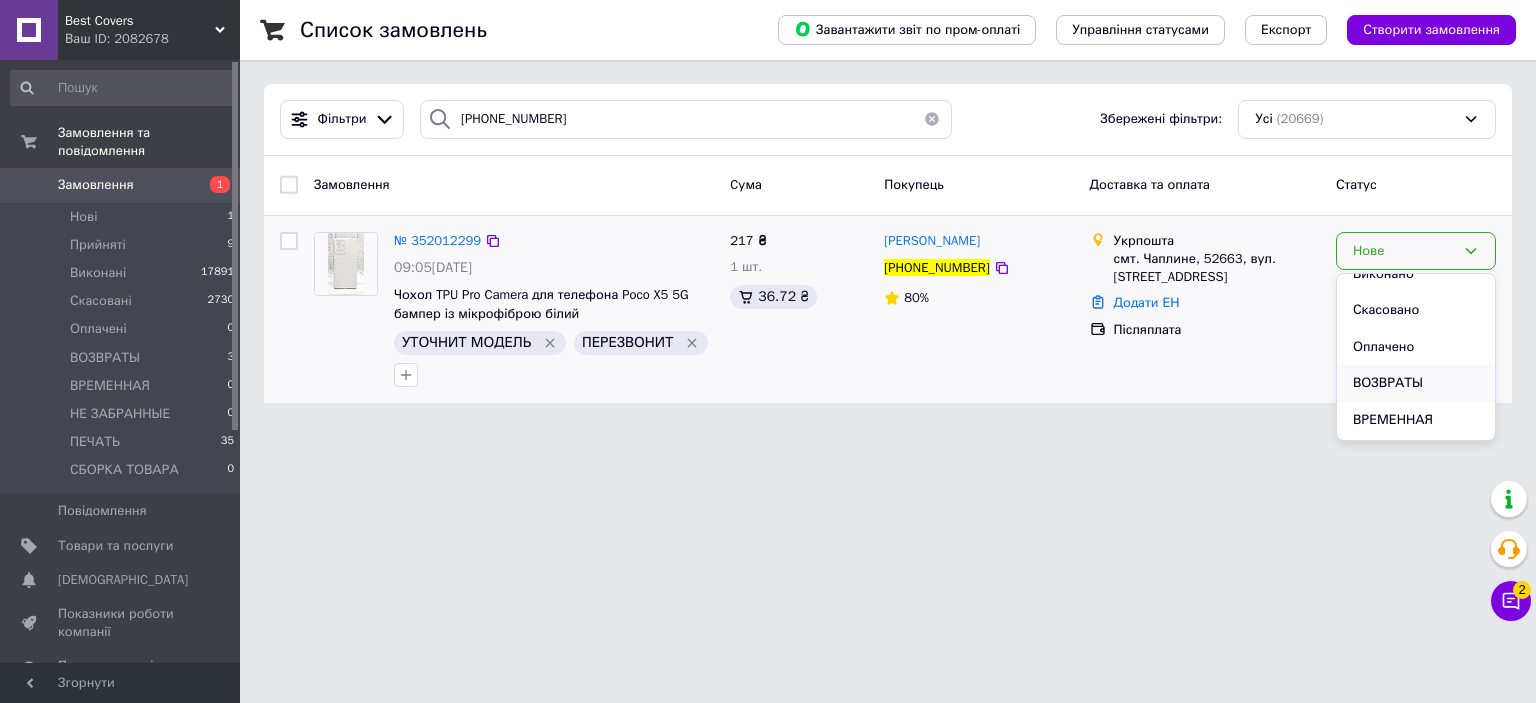 scroll, scrollTop: 163, scrollLeft: 0, axis: vertical 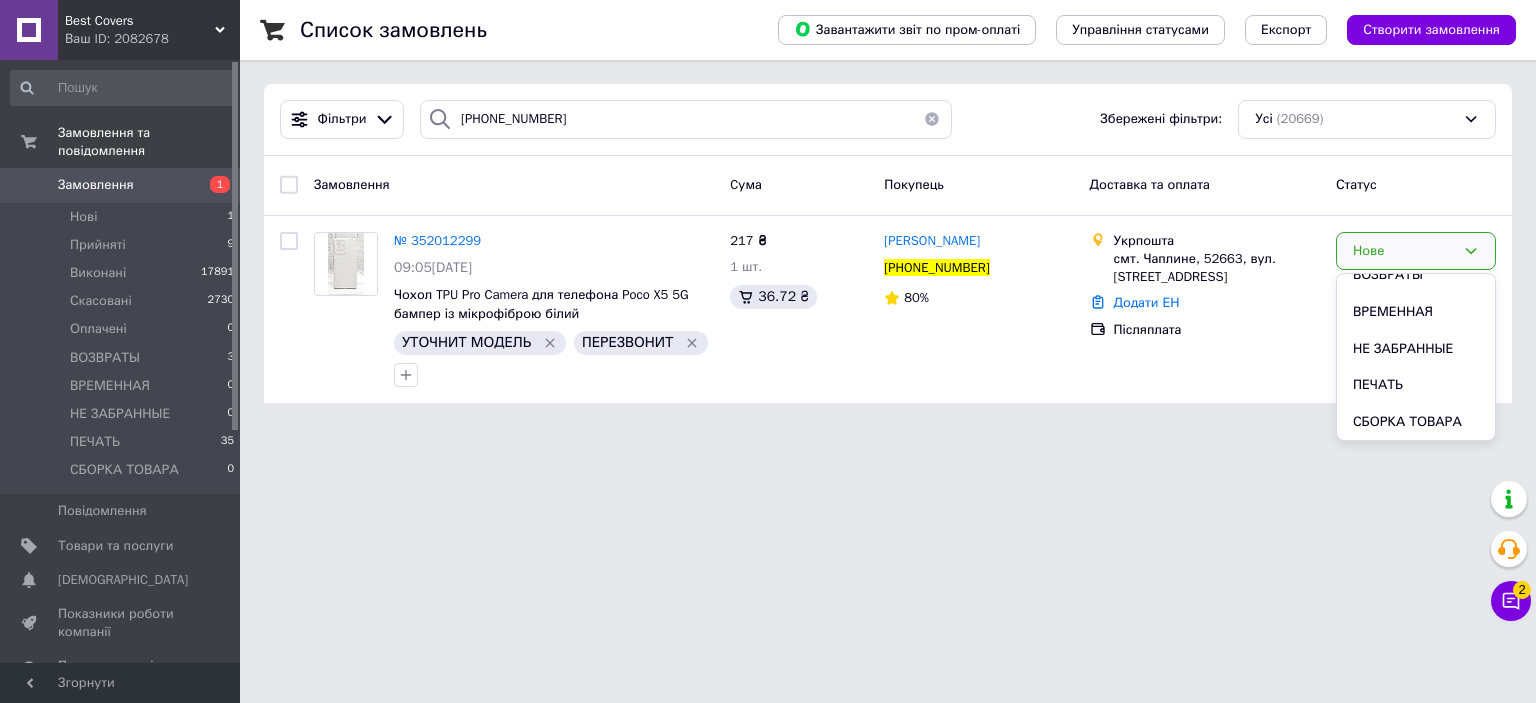 click on "Best Covers Ваш ID: 2082678 Сайт Best Covers Кабінет покупця Перевірити стан системи Сторінка на порталі Довідка Вийти Замовлення та повідомлення Замовлення 1 Нові 1 Прийняті 9 Виконані 17891 Скасовані 2730 Оплачені 0 ВОЗВРАТЫ 3 ВРЕМЕННАЯ 0 НЕ ЗАБРАННЫЕ 0 ПЕЧАТЬ 35 СБОРКА ТОВАРА 0 Повідомлення 0 Товари та послуги Сповіщення 0 0 Показники роботи компанії Панель управління Відгуки Клієнти Каталог ProSale Аналітика Інструменти веб-майстра та SEO Управління сайтом Гаманець компанії [PERSON_NAME] Тарифи та рахунки Prom топ   Усі" at bounding box center [768, 213] 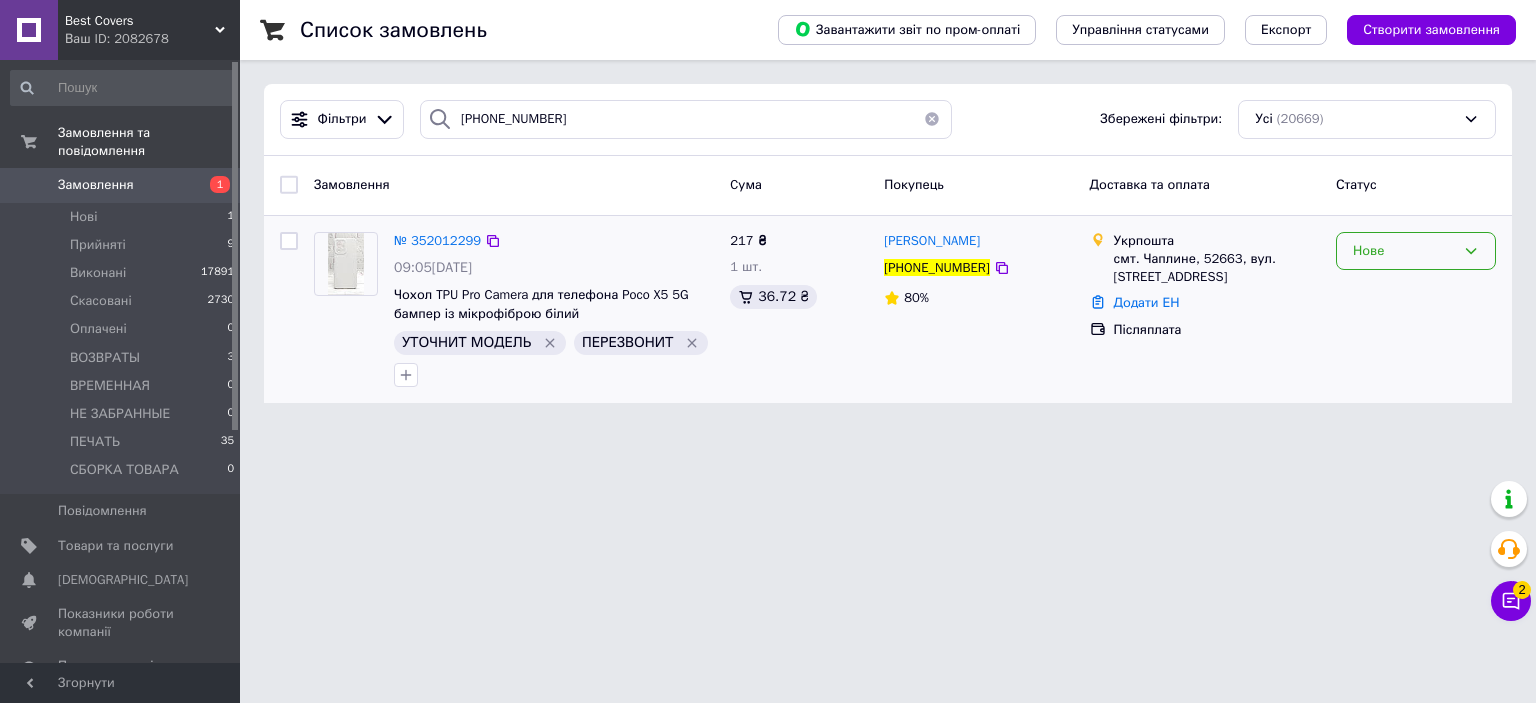 drag, startPoint x: 1393, startPoint y: 244, endPoint x: 1388, endPoint y: 260, distance: 16.763054 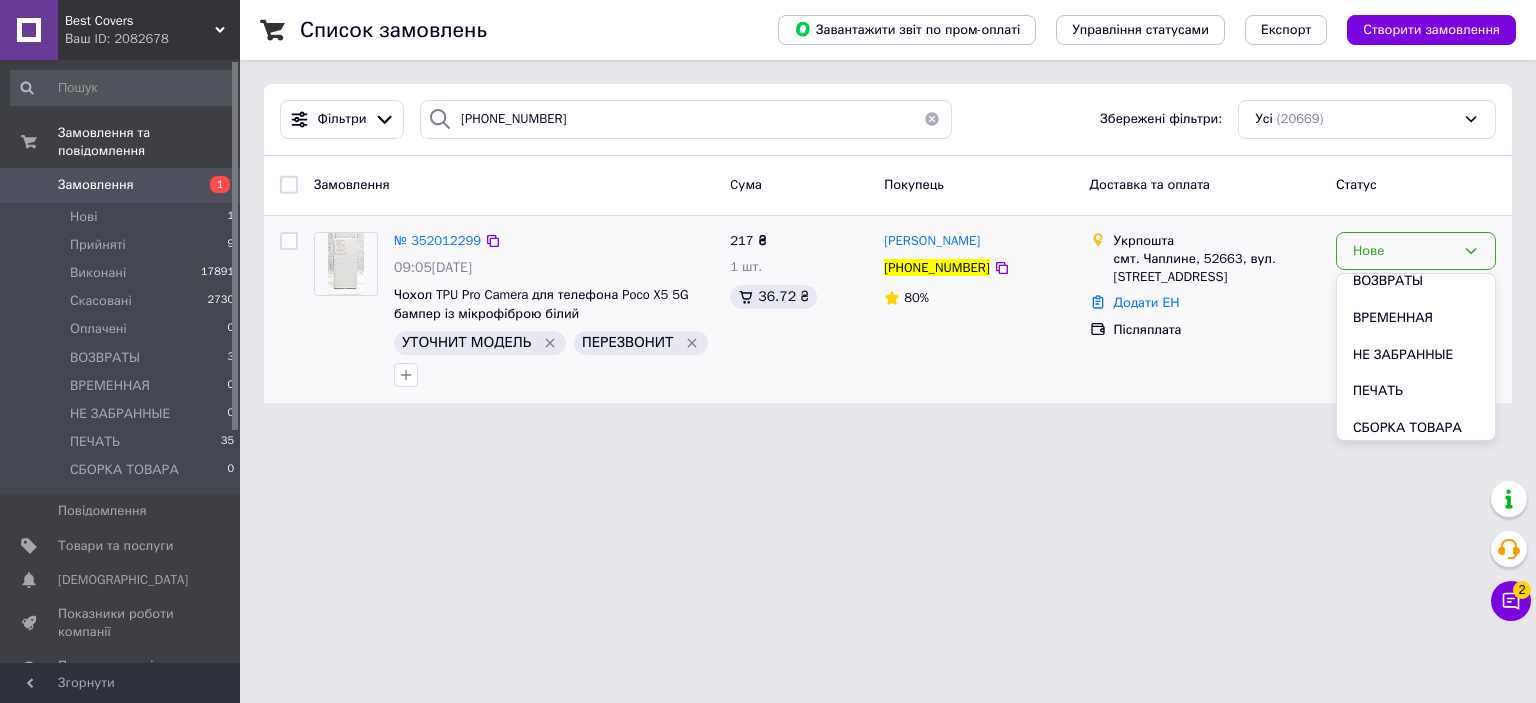scroll, scrollTop: 163, scrollLeft: 0, axis: vertical 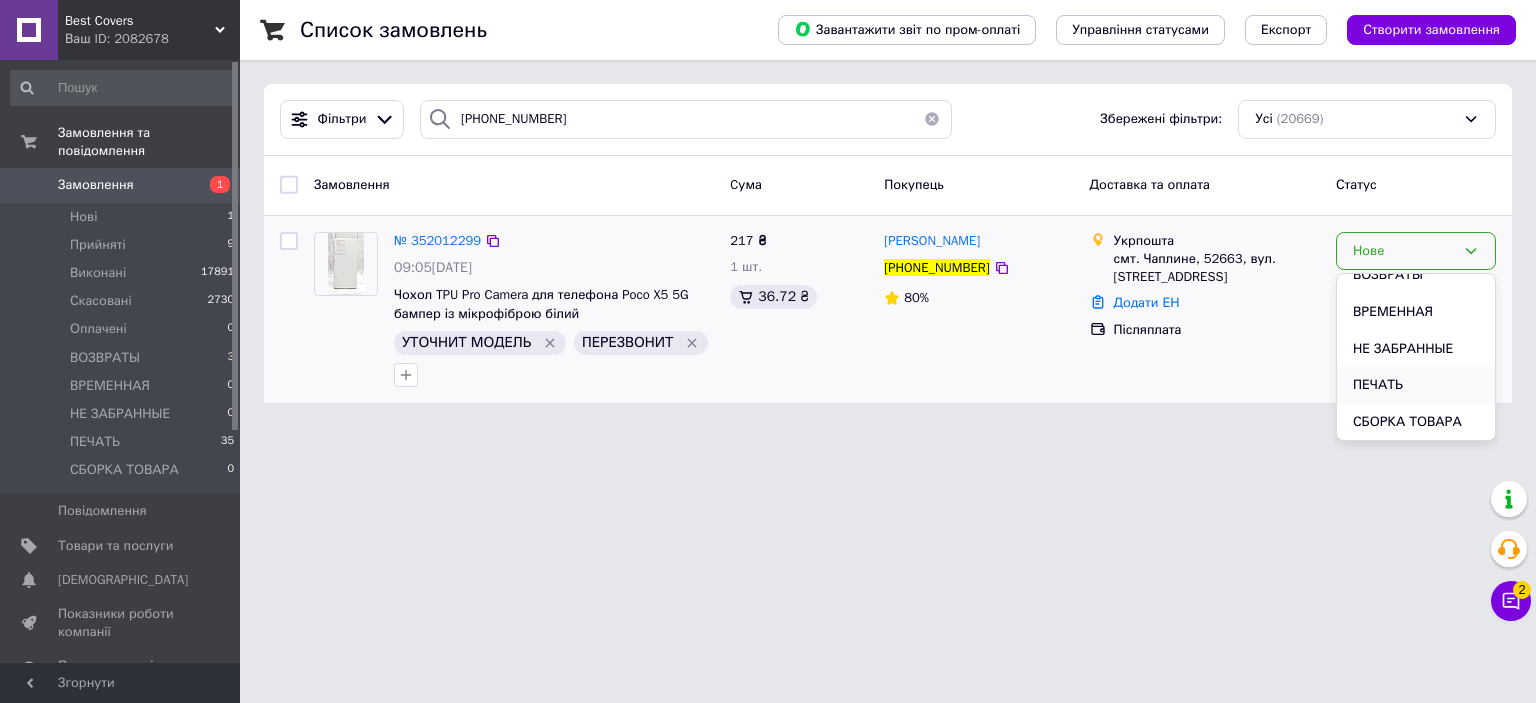 click on "ПЕЧАТЬ" at bounding box center [1416, 385] 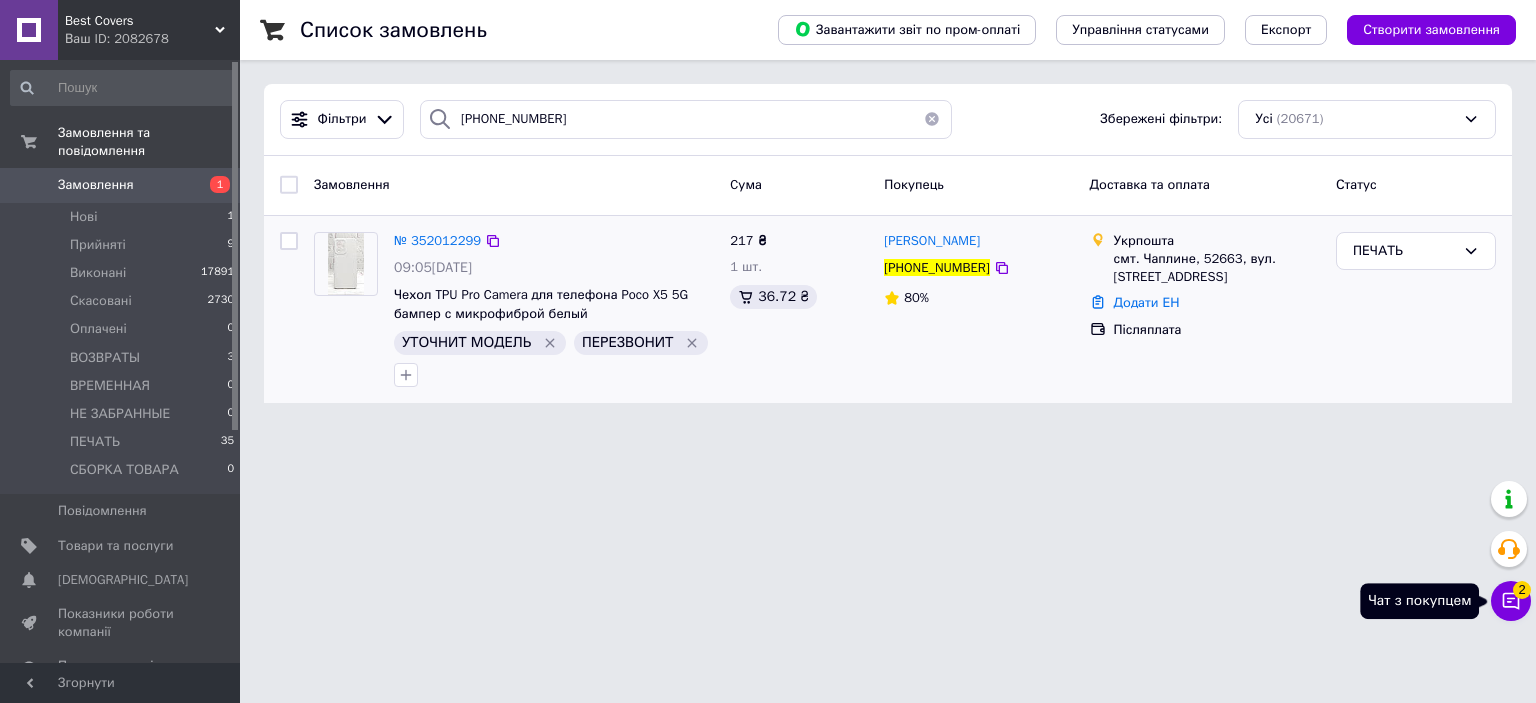click 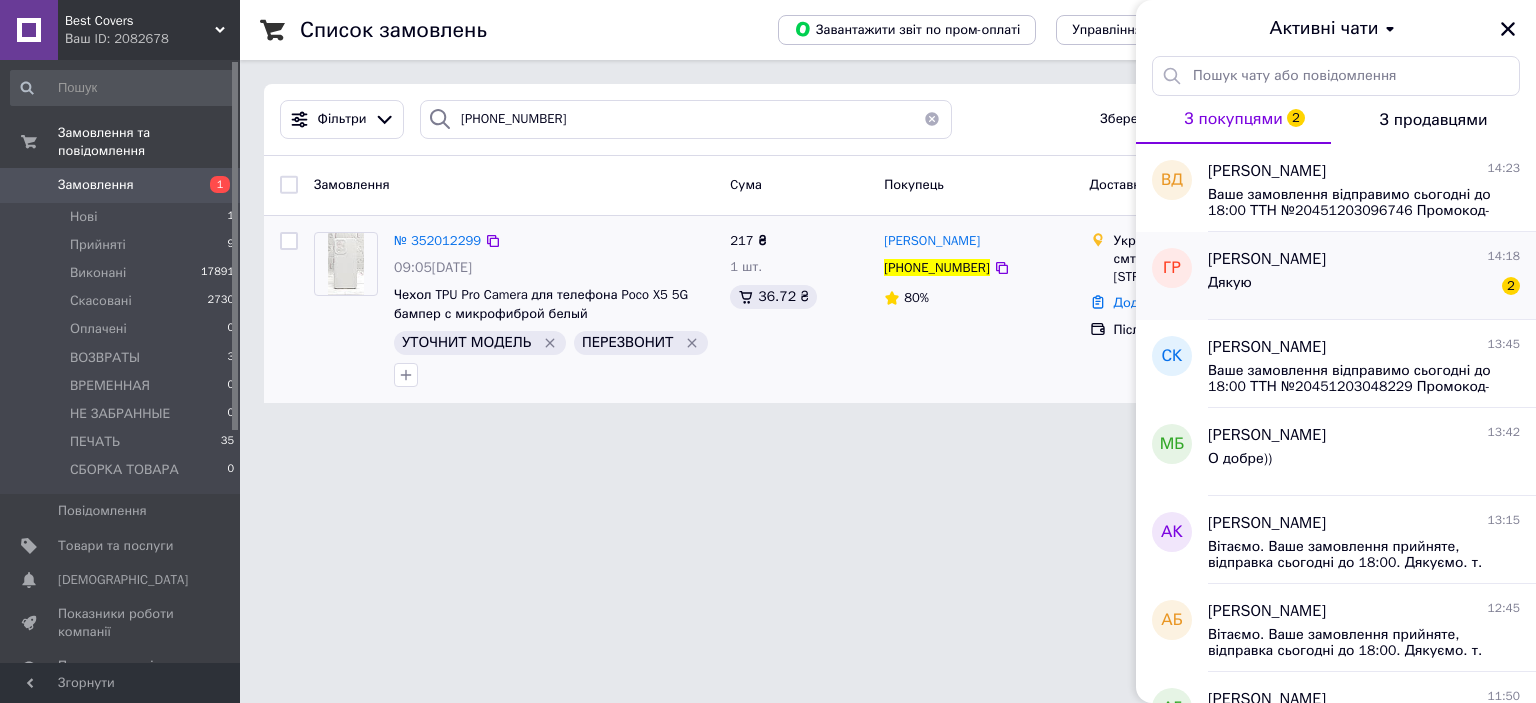 click on "[PERSON_NAME] 14:18" at bounding box center (1364, 259) 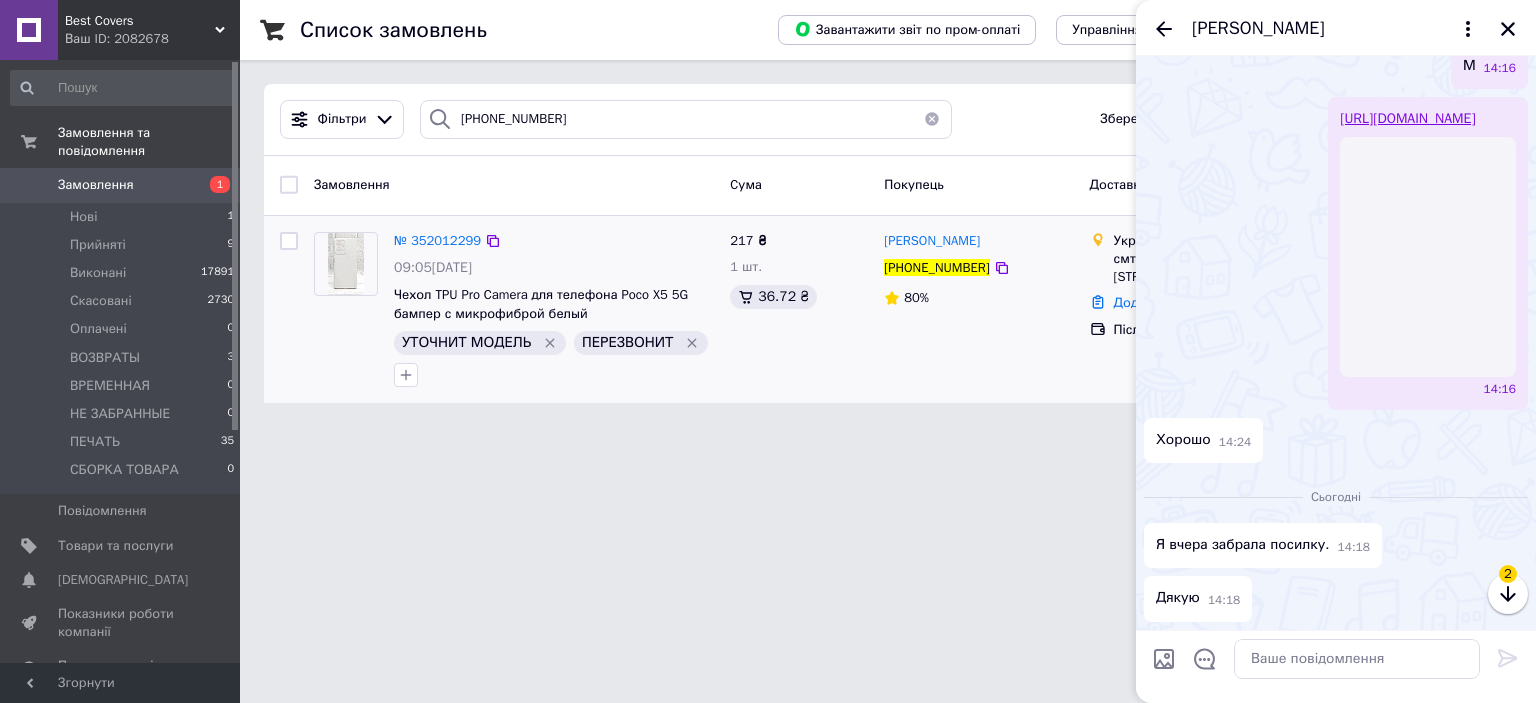 scroll, scrollTop: 1467, scrollLeft: 0, axis: vertical 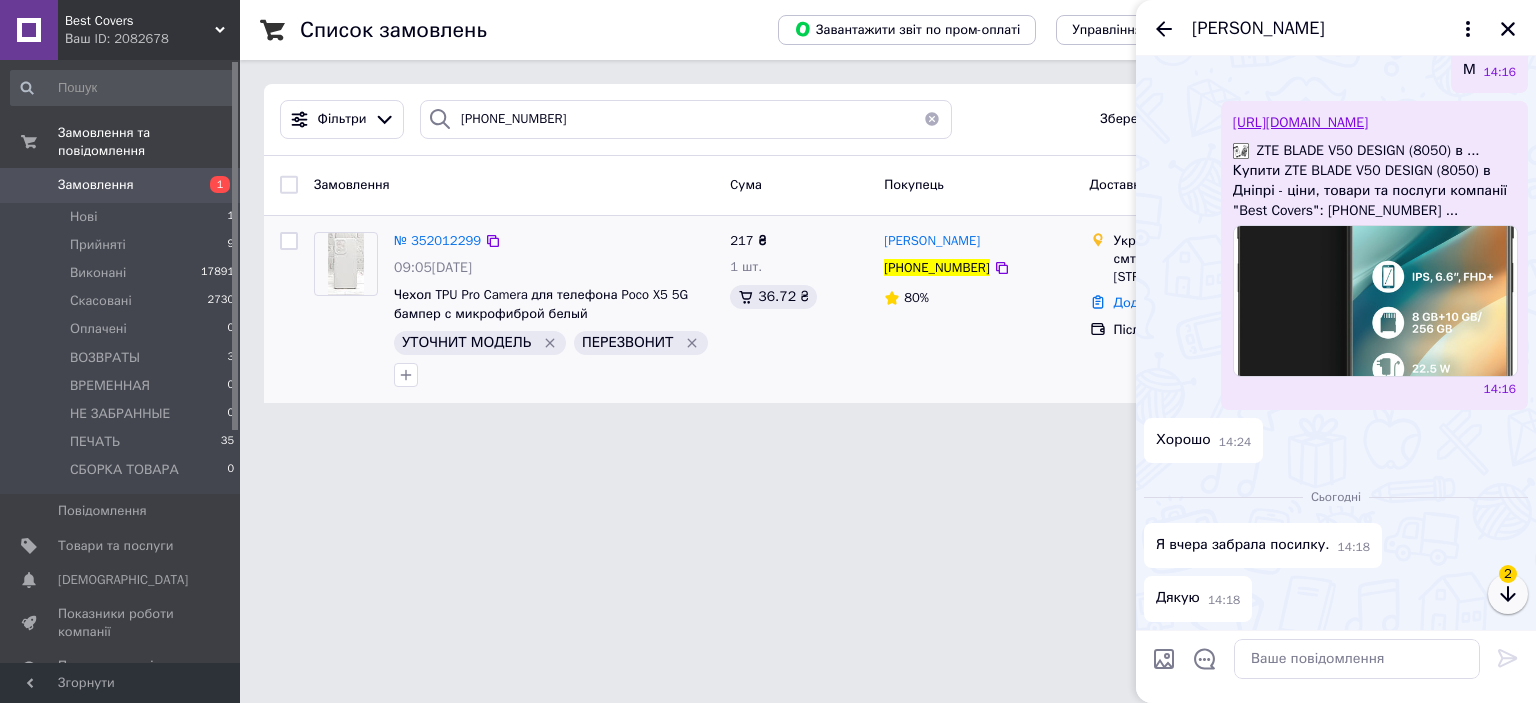 click at bounding box center [1508, 594] 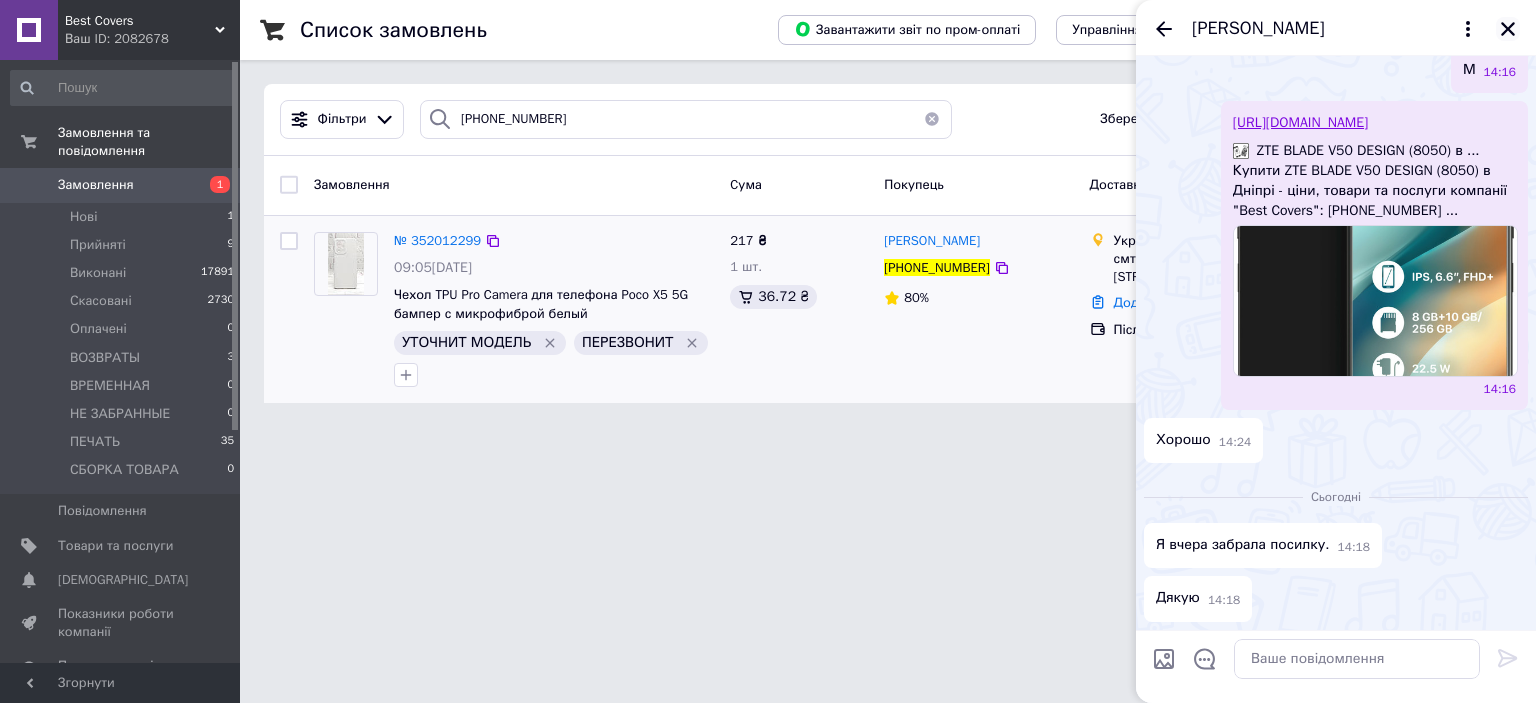 click 